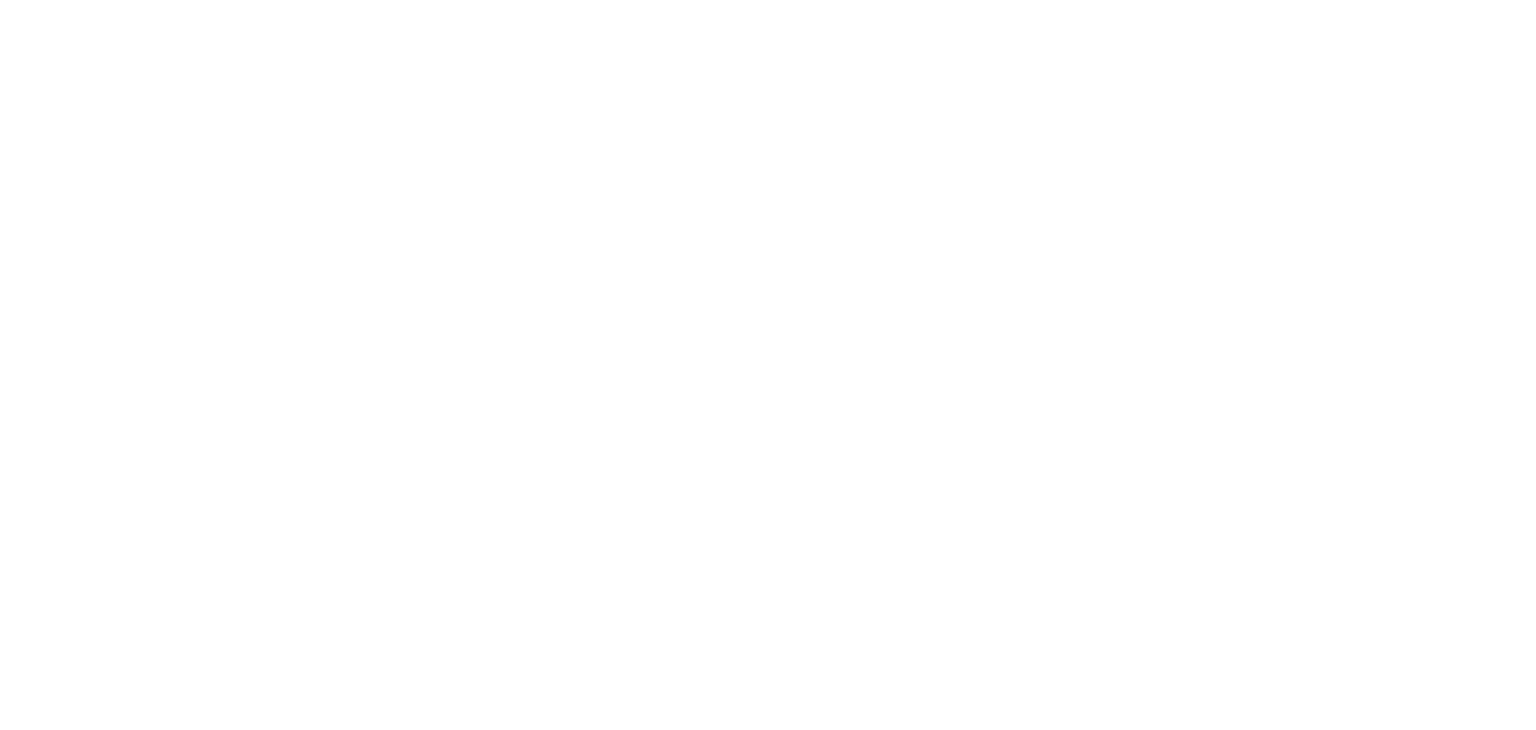 scroll, scrollTop: 0, scrollLeft: 0, axis: both 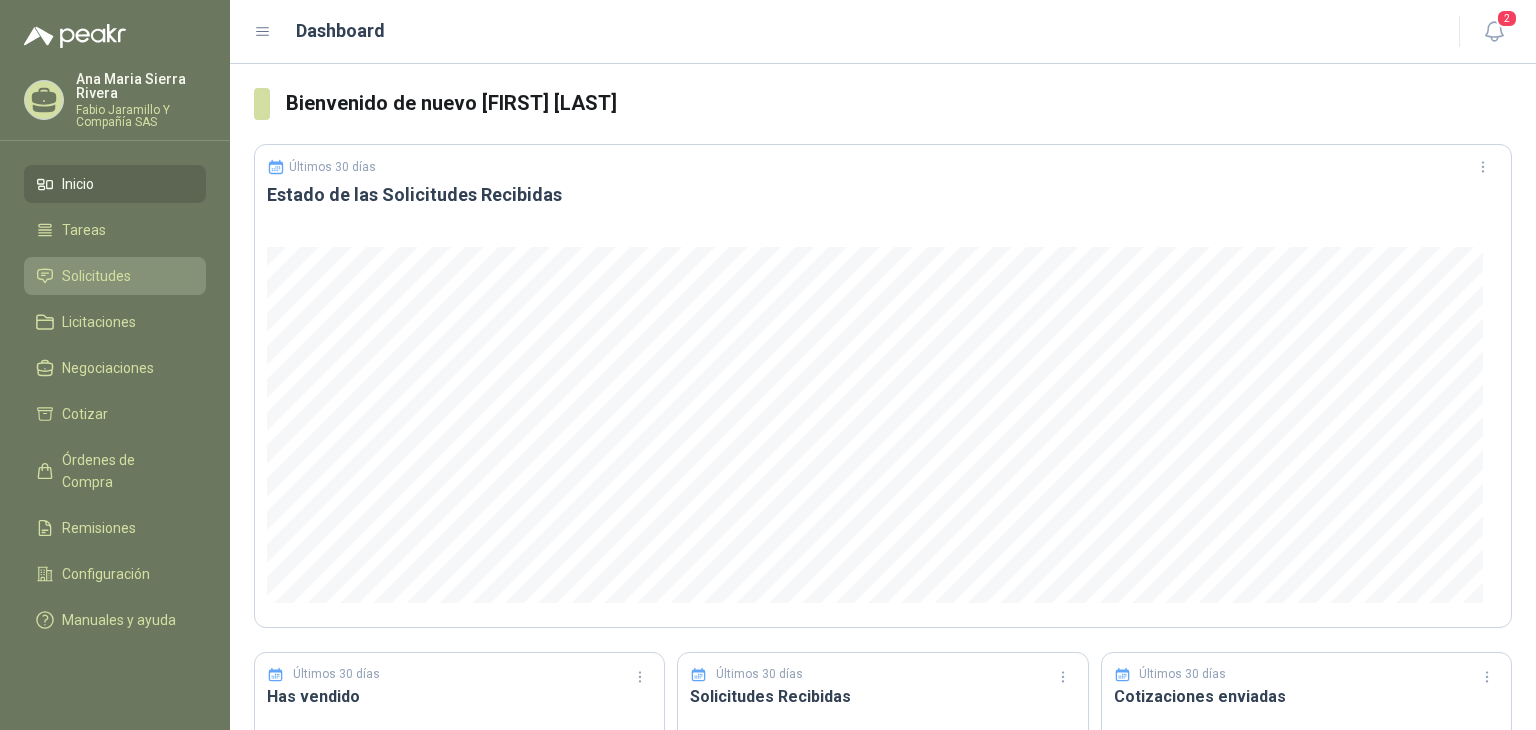 click on "Solicitudes" at bounding box center (96, 276) 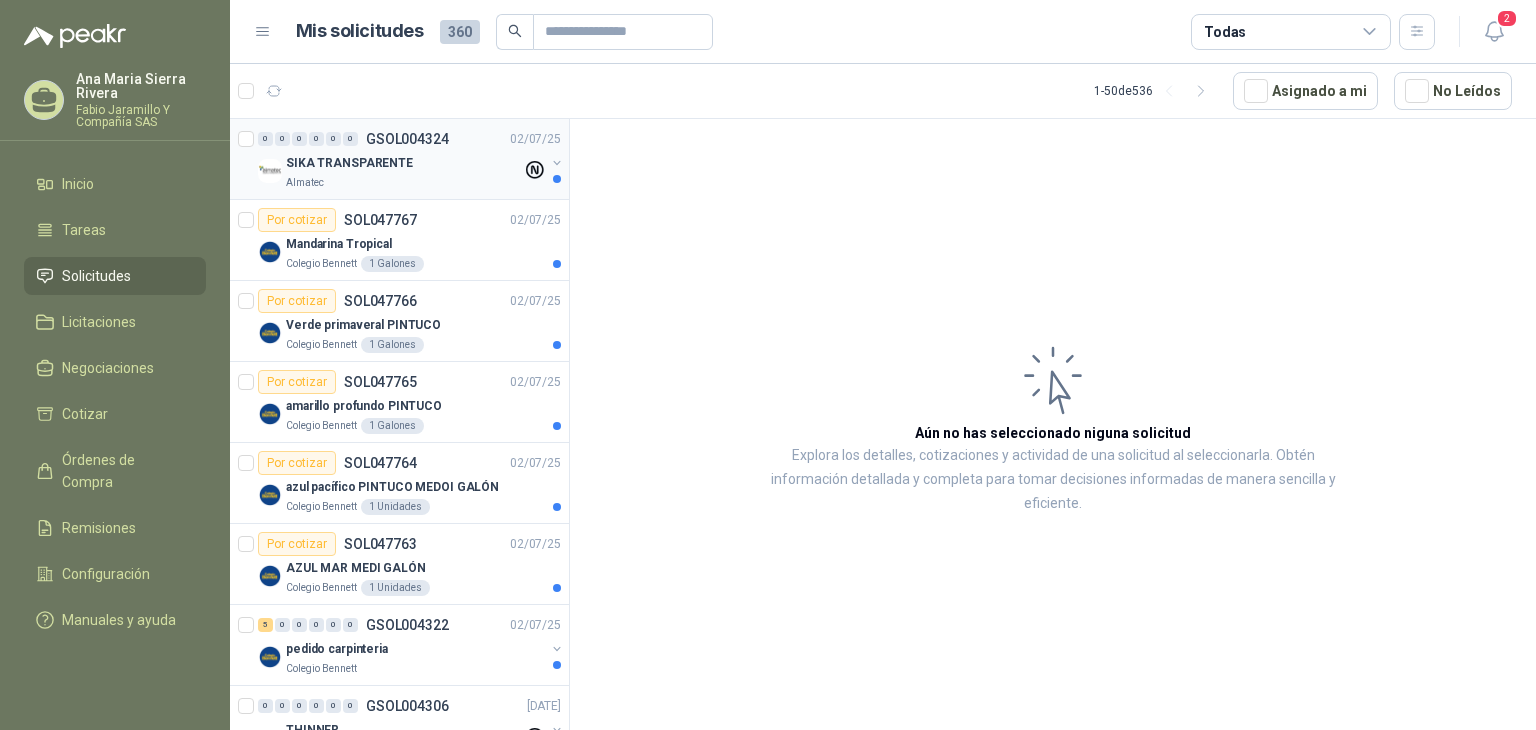 click on "Almatec" at bounding box center (404, 183) 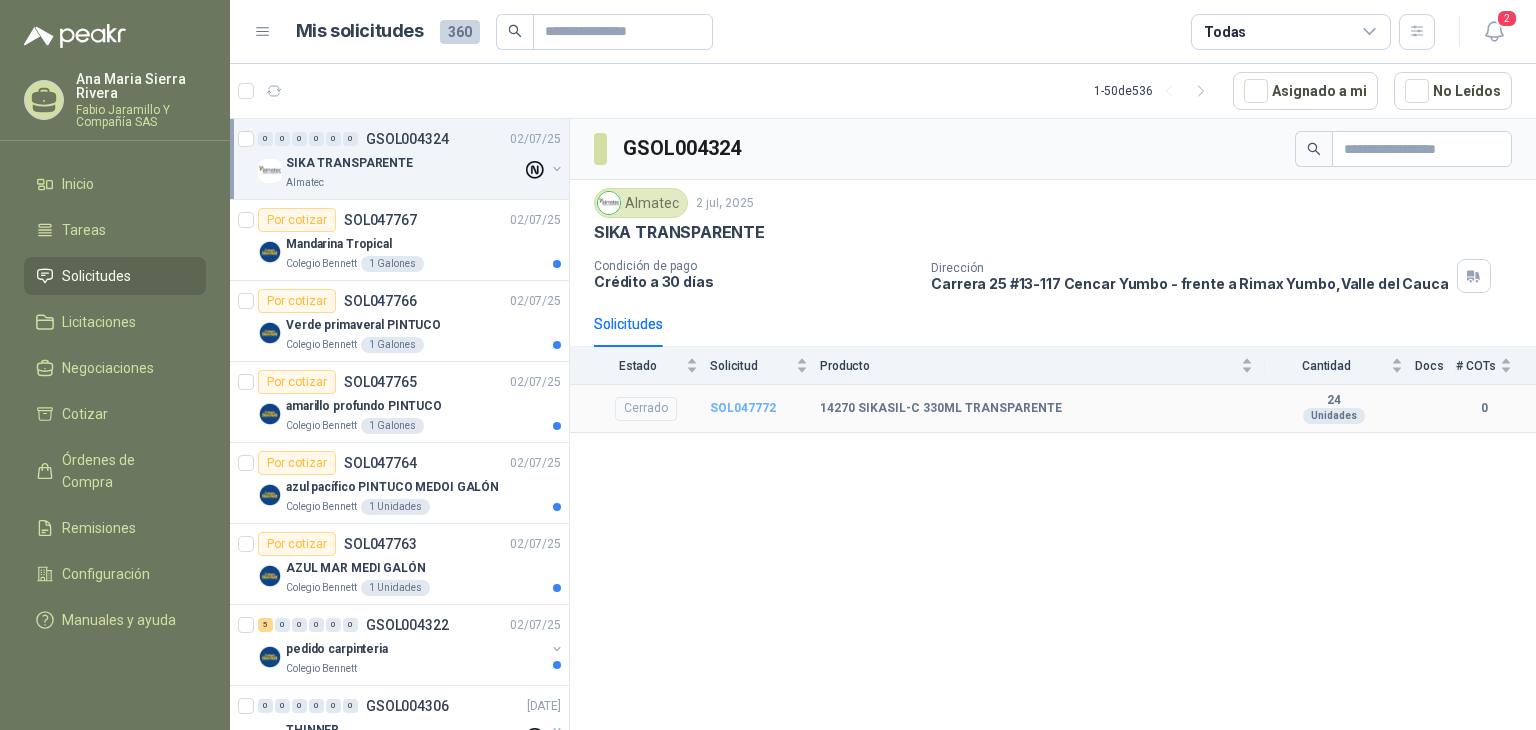click on "SOL047772" at bounding box center (743, 408) 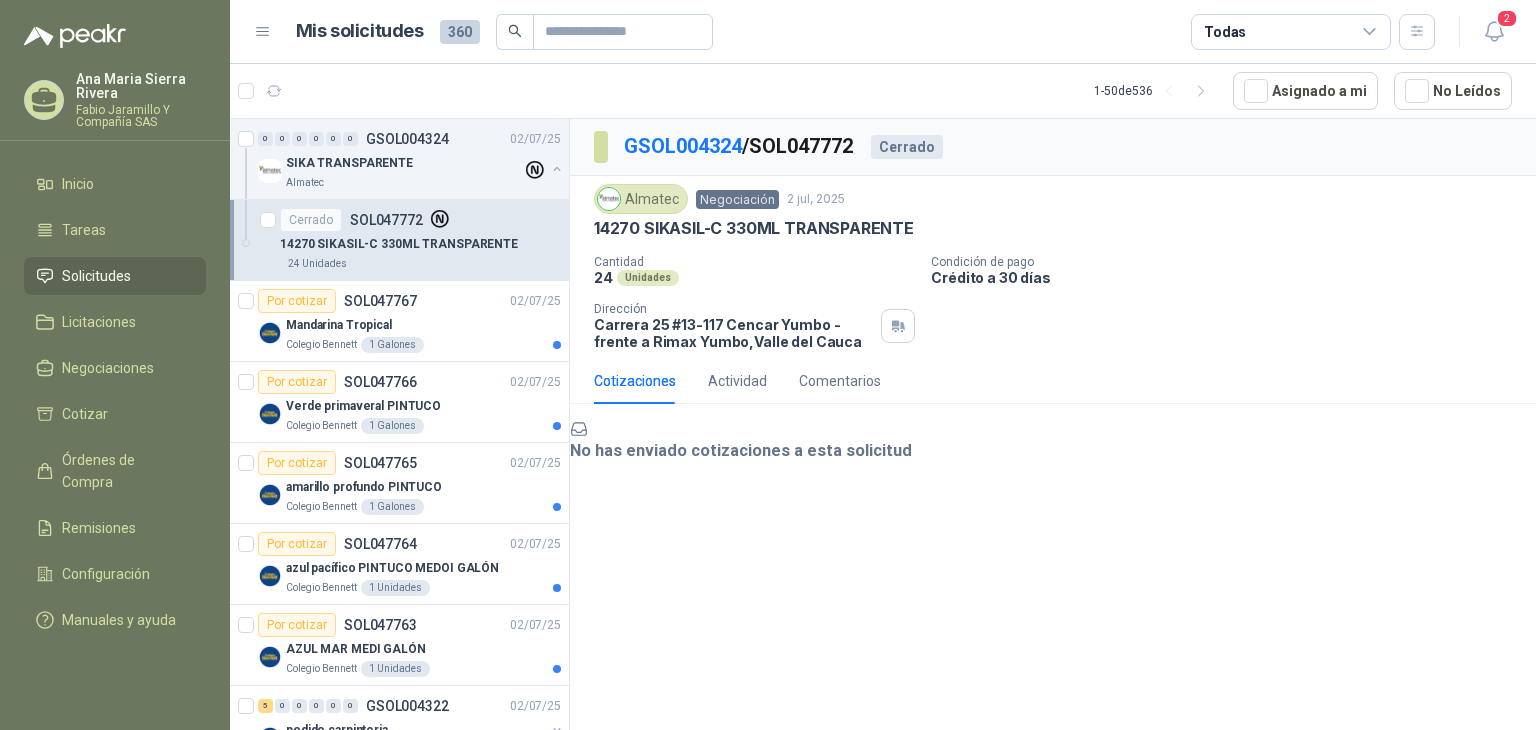 click on "Cotizaciones" at bounding box center (635, 381) 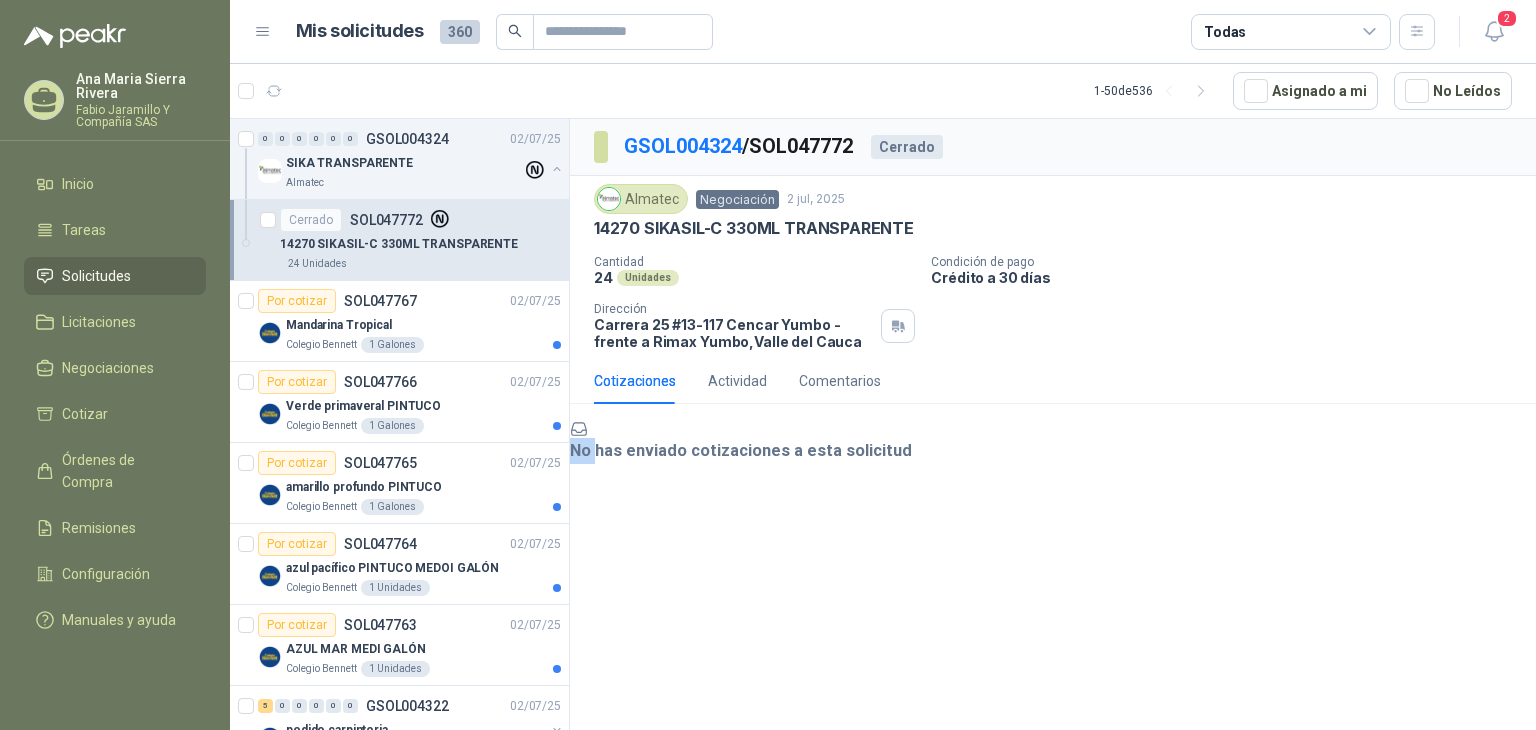 click on "No has enviado cotizaciones a esta solicitud" at bounding box center (1053, 441) 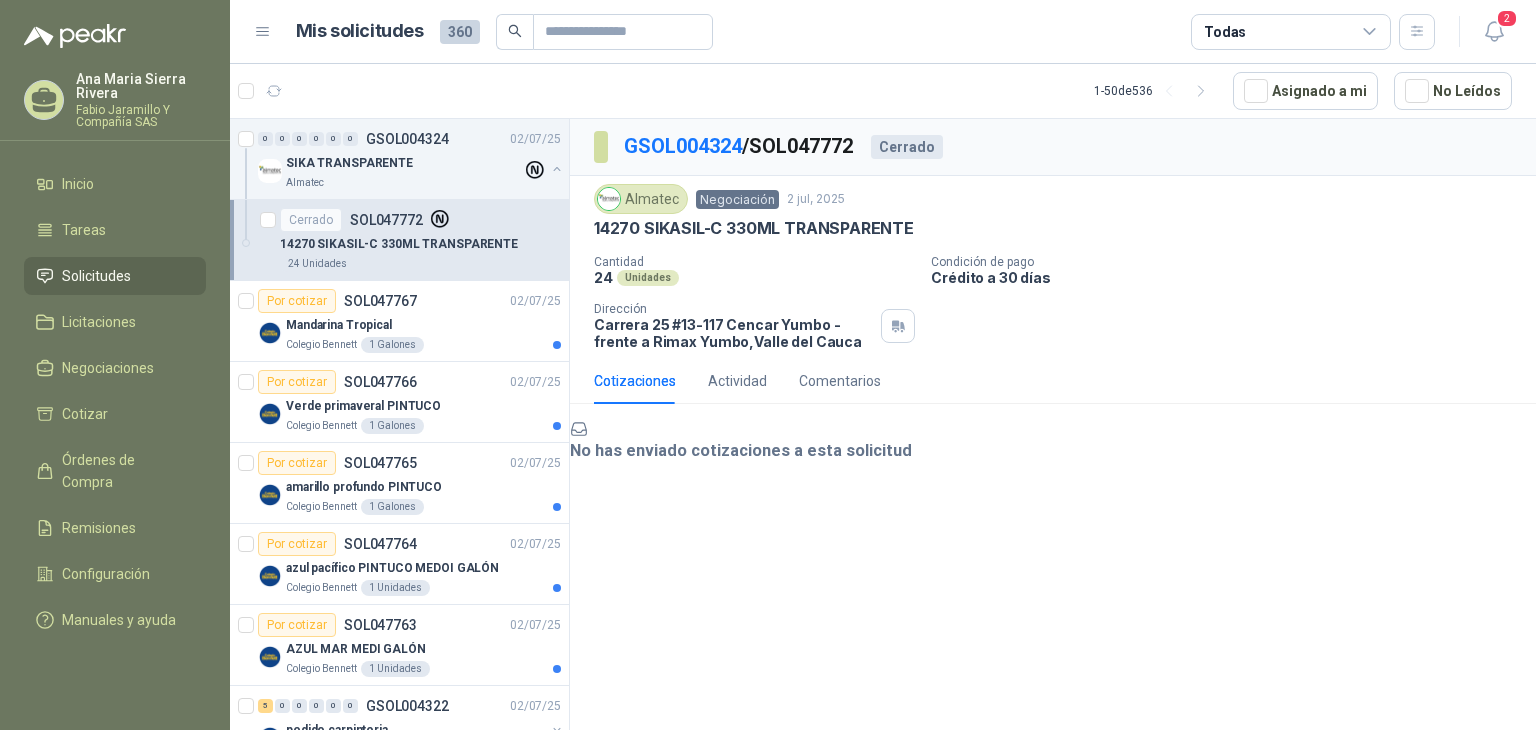 click on "Cotizaciones" at bounding box center (635, 381) 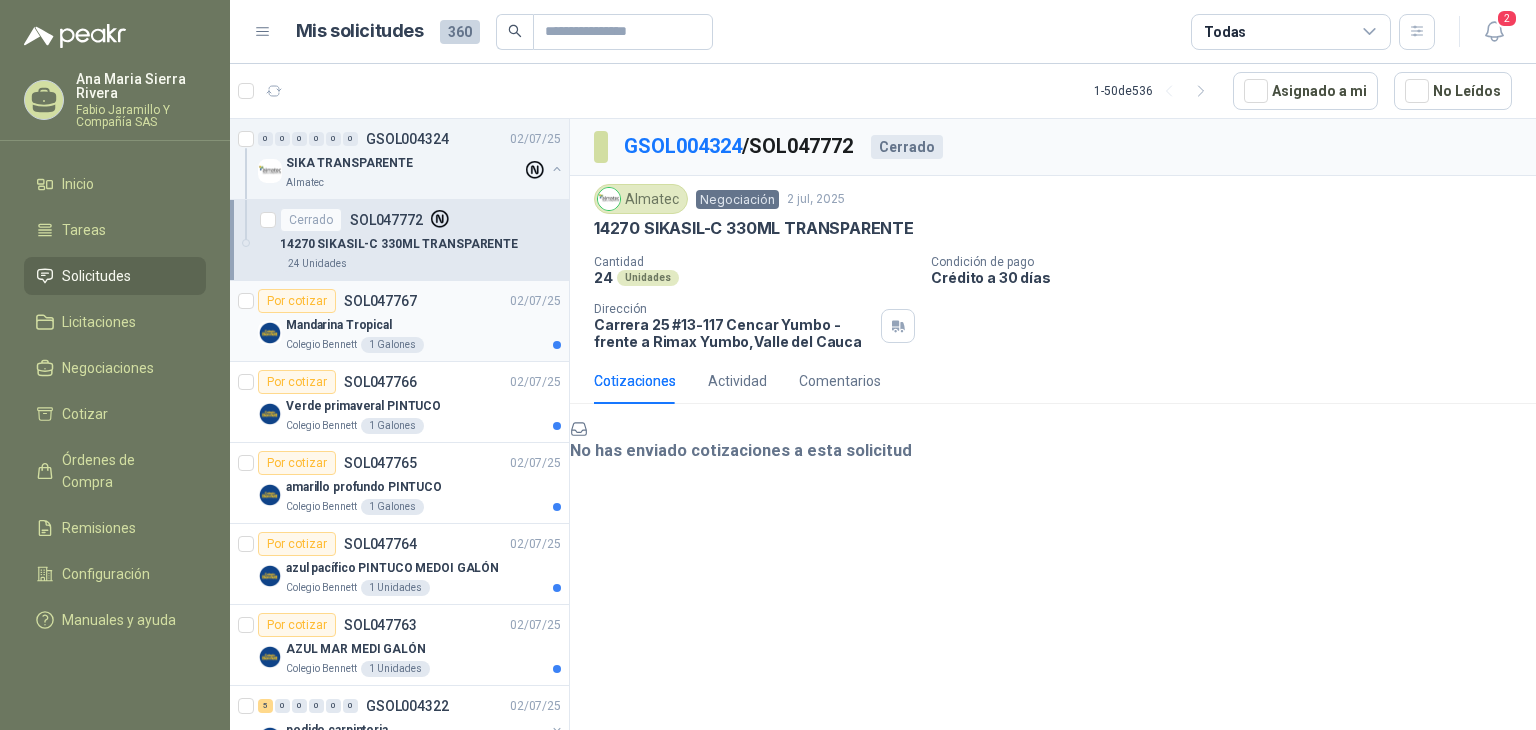 click on "Mandarina Tropical" at bounding box center [339, 325] 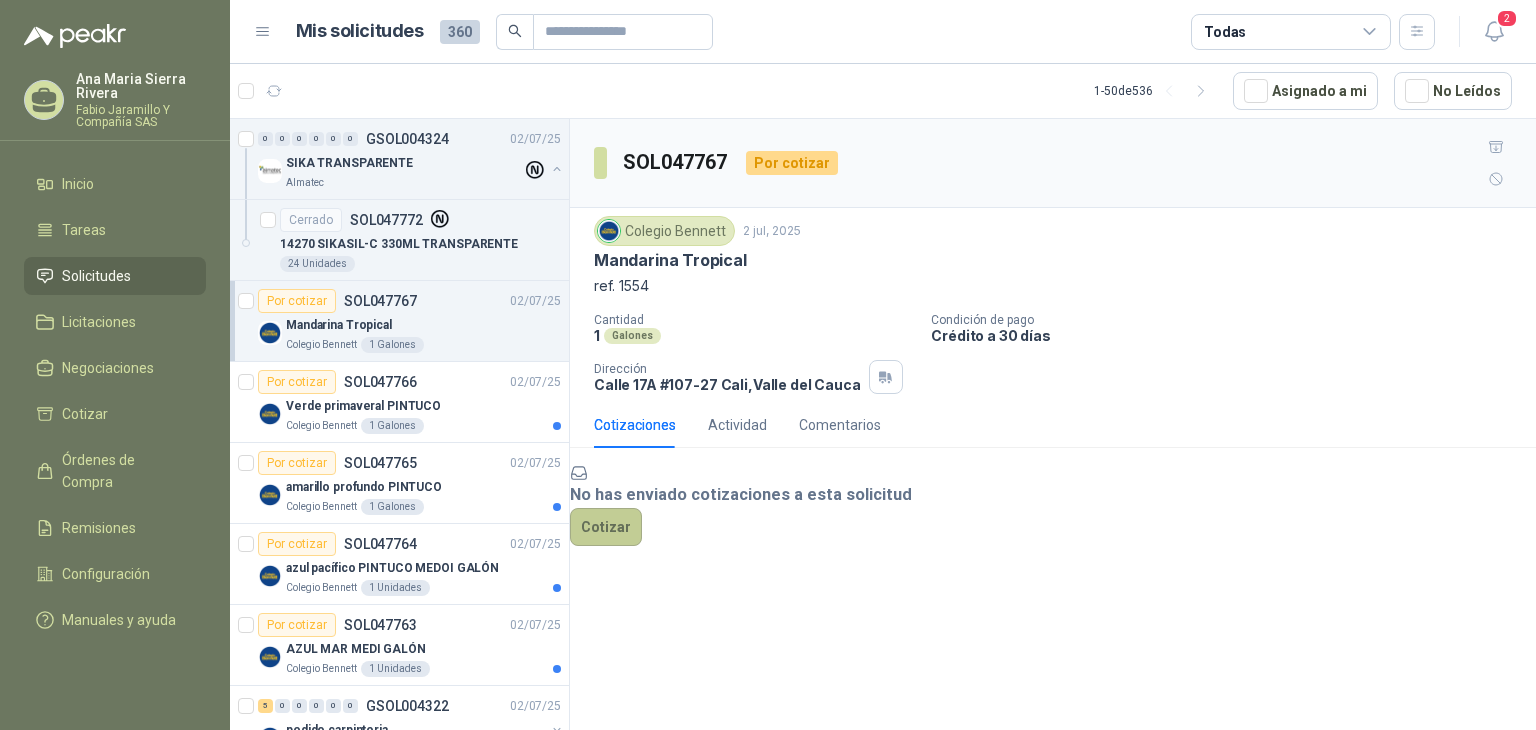 click on "Cotizar" at bounding box center (606, 527) 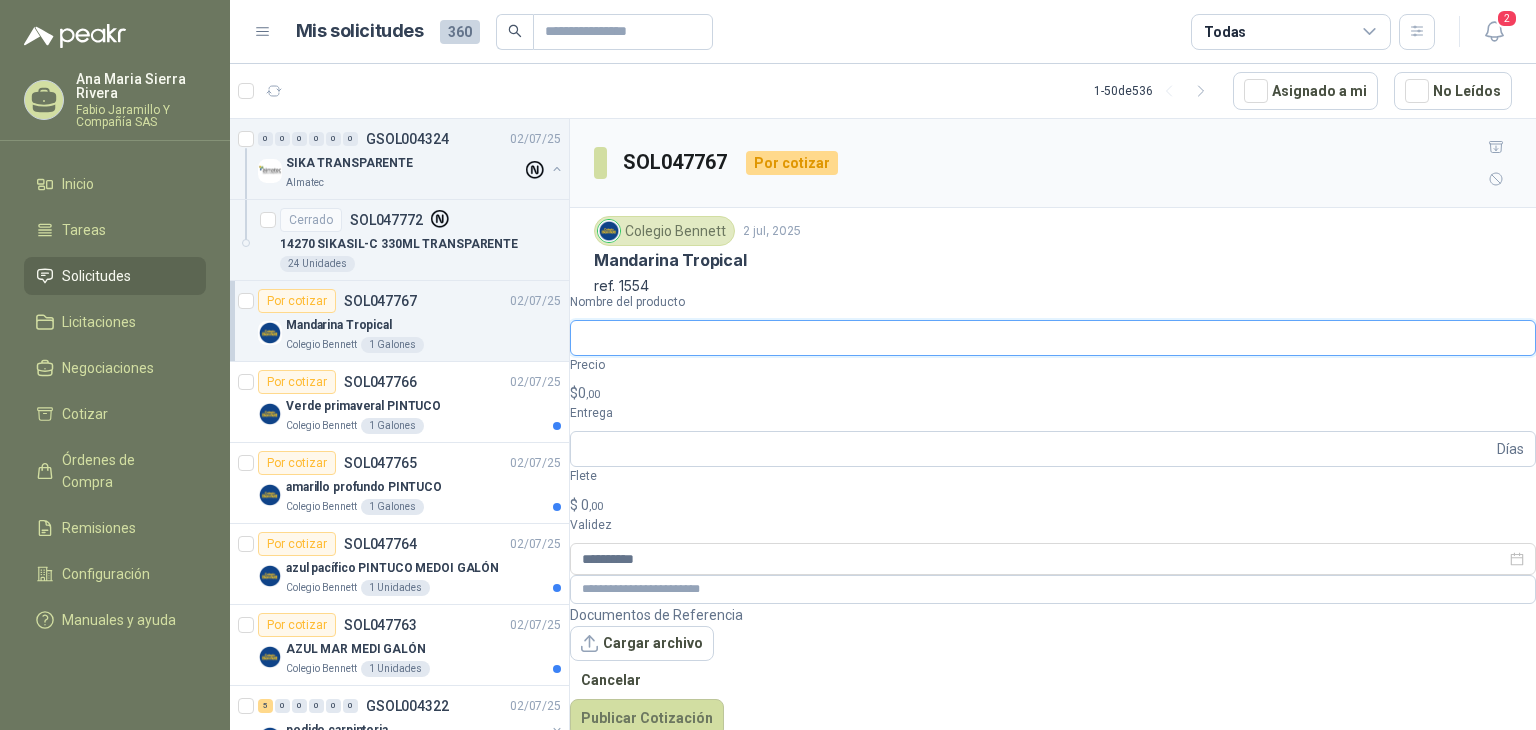 click on "Nombre del producto" at bounding box center (1053, 338) 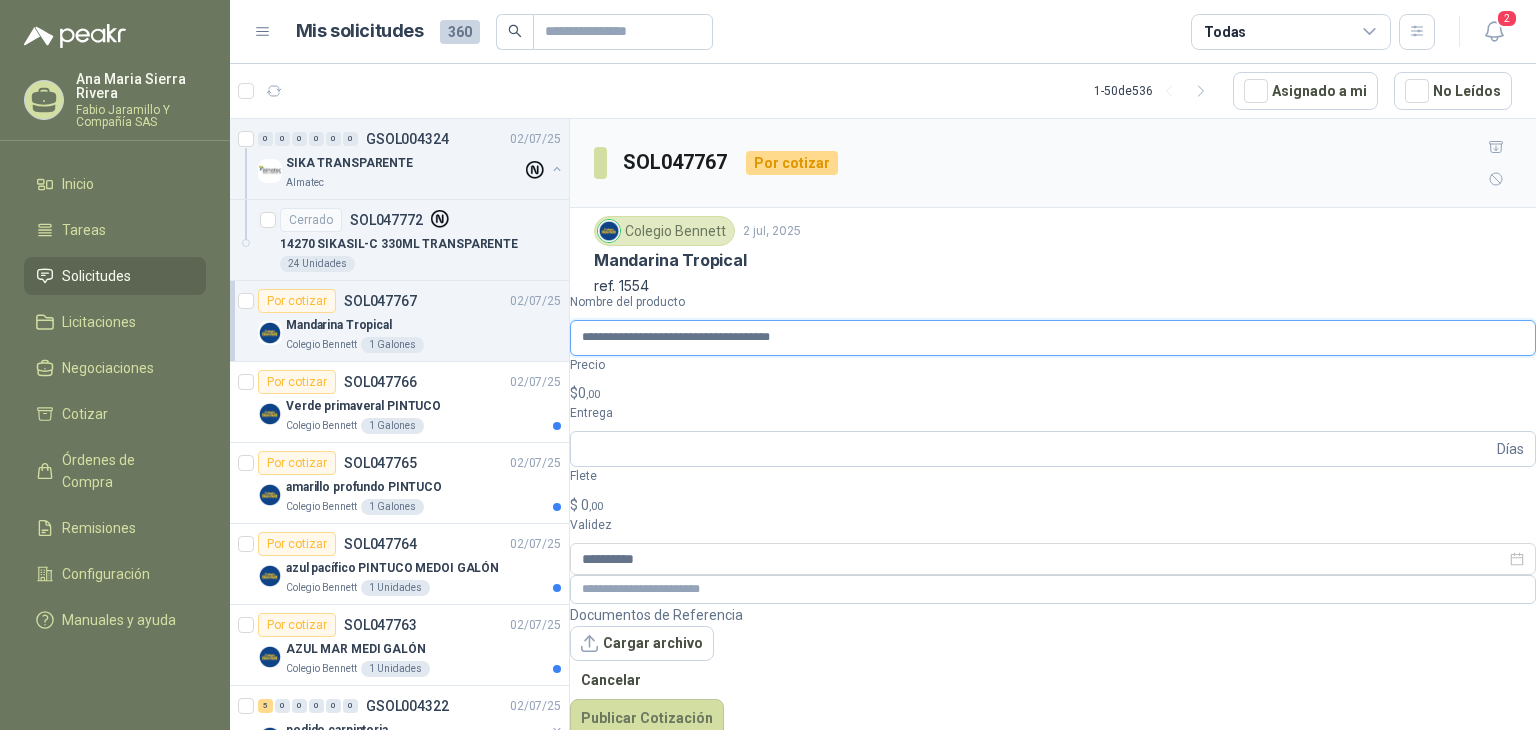type on "**********" 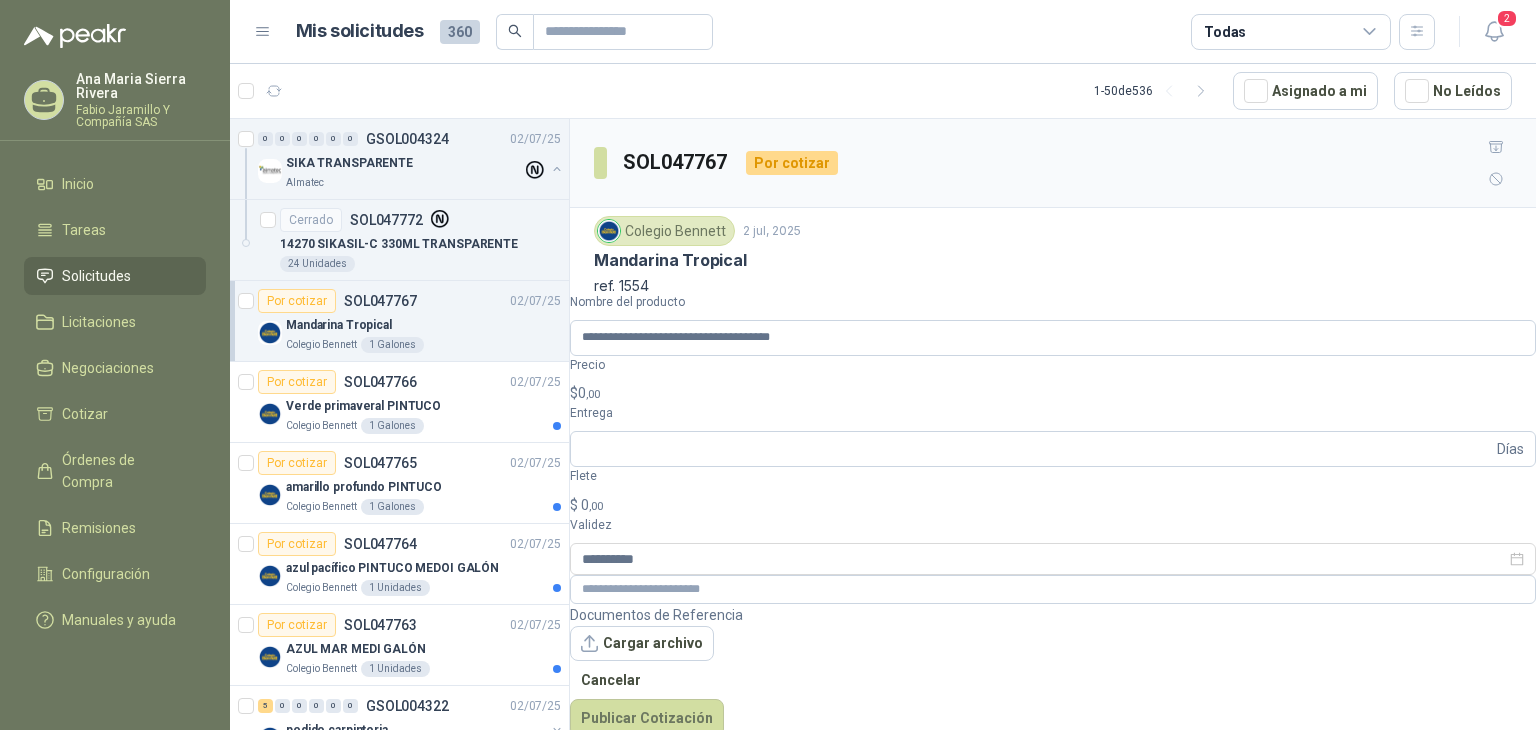 click on "[FIRST] [LAST] [COMPANY_NAME]   Inicio   Tareas   Solicitudes   Licitaciones   Negociaciones   Cotizar   Órdenes de Compra   Remisiones   Configuración   Manuales y ayuda Mis solicitudes 360 Todas 2 1 - 50  de  536 Asignado a mi No Leídos 0   0   0   0   0   0   GSOL004324 02/07/25   SIKA TRANSPARENTE Almatec   Cerrado SOL047772 14270	SIKASIL-C 330ML TRANSPARENTE 24   Unidades Por cotizar SOL047767 02/07/25   Mandarina TropicalColegio Bennett 1   Galones Por cotizar SOL047766 02/07/25   Verde primaveral PINTUCOColegio Bennett 1   Galones Por cotizar SOL047765 02/07/25   amarillo profundo PINTUCOColegio Bennett 1   Galones Por cotizar SOL047764 02/07/25   azul pacífico PINTUCO MEDOI GALÓNColegio Bennett 1   Unidades Por cotizar SOL047763 02/07/25   AZUL MAR MEDI GALÓNColegio Bennett 1   Unidades 5   0   0   0   0   0   GSOL004322 02/07/25   pedido carpinteriaColegio Bennett   0   0   0   0   0   0   GSOL004306 01/07/25   THINNER Almatec   2   0   0   0   0   0       2" at bounding box center (768, 365) 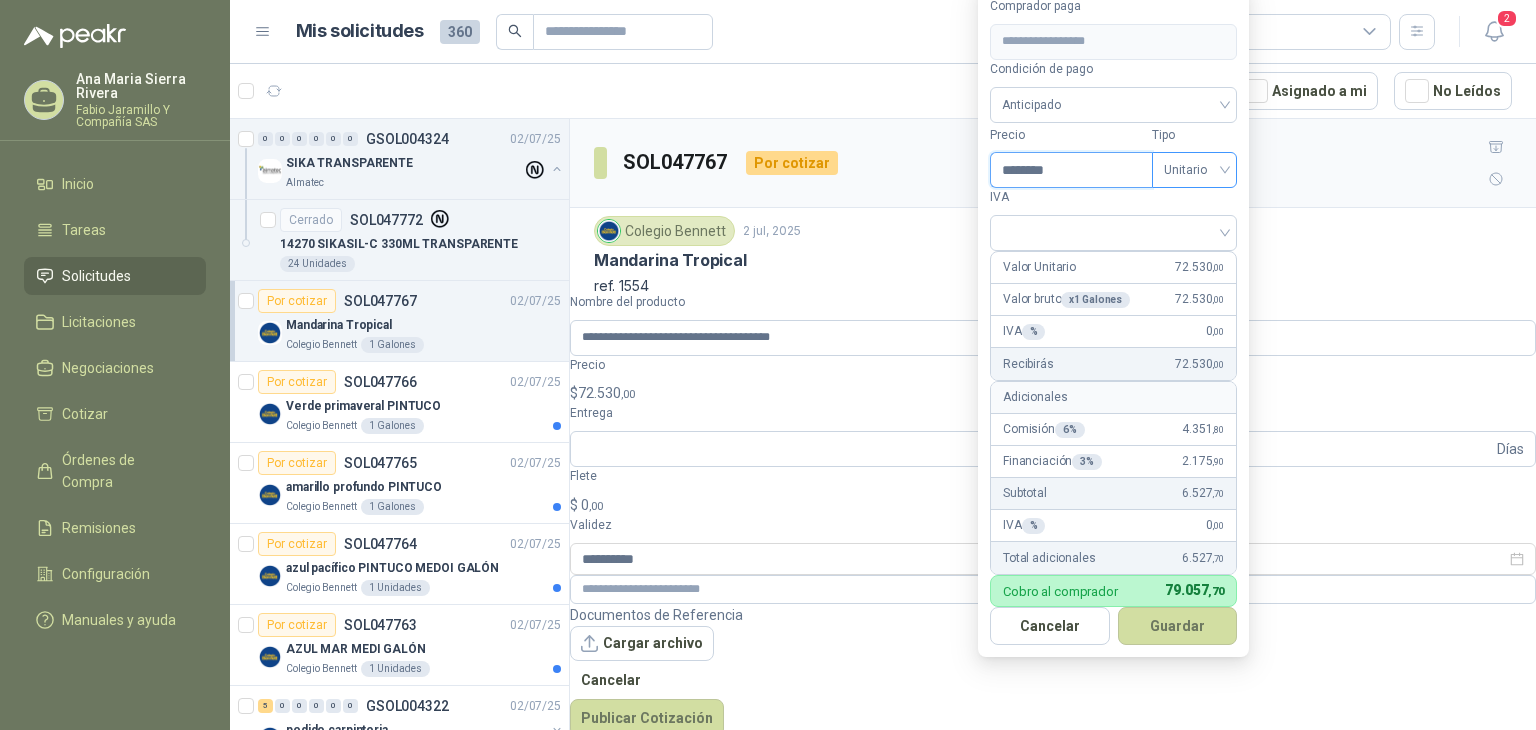 click on "Unitario" at bounding box center (1194, 170) 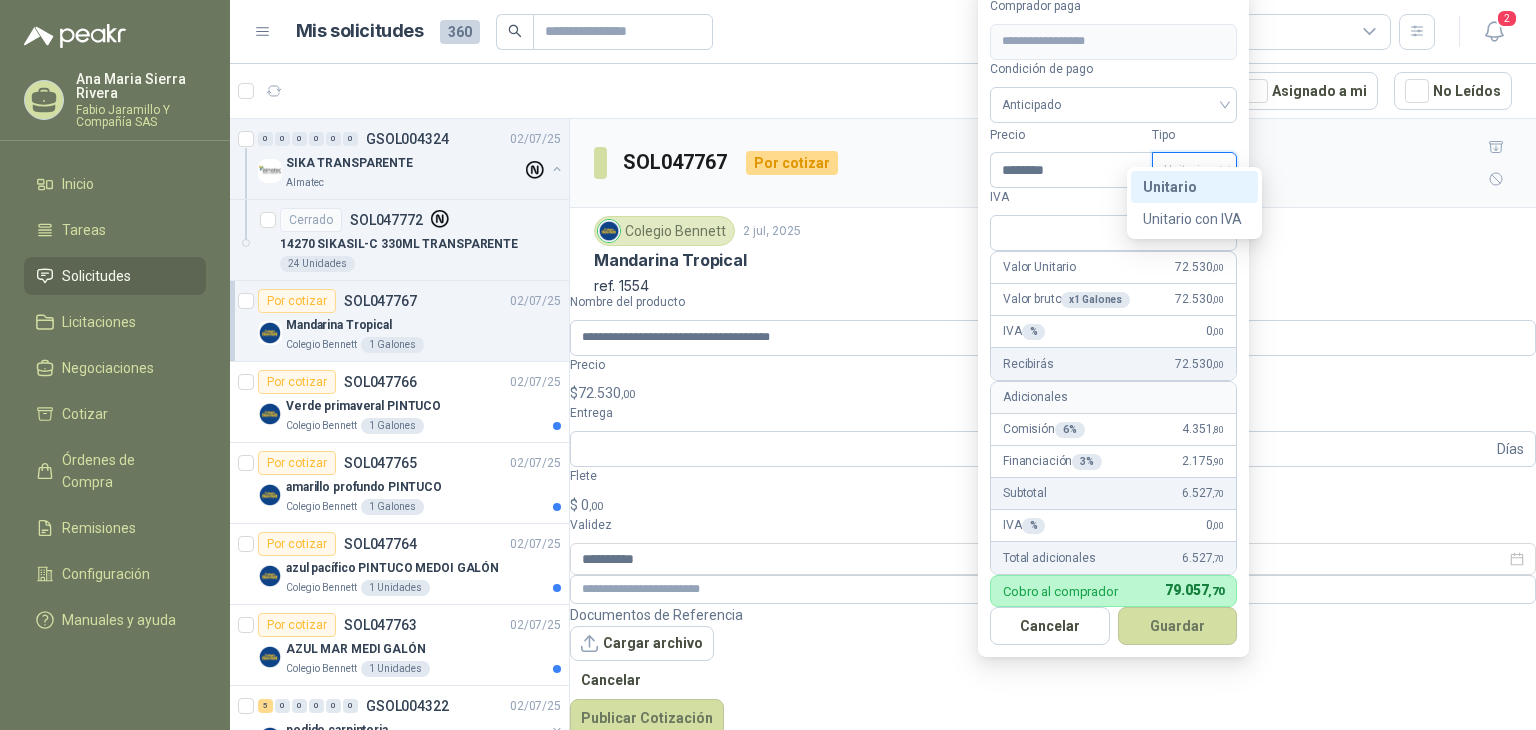 click on "Unitario" at bounding box center (1194, 187) 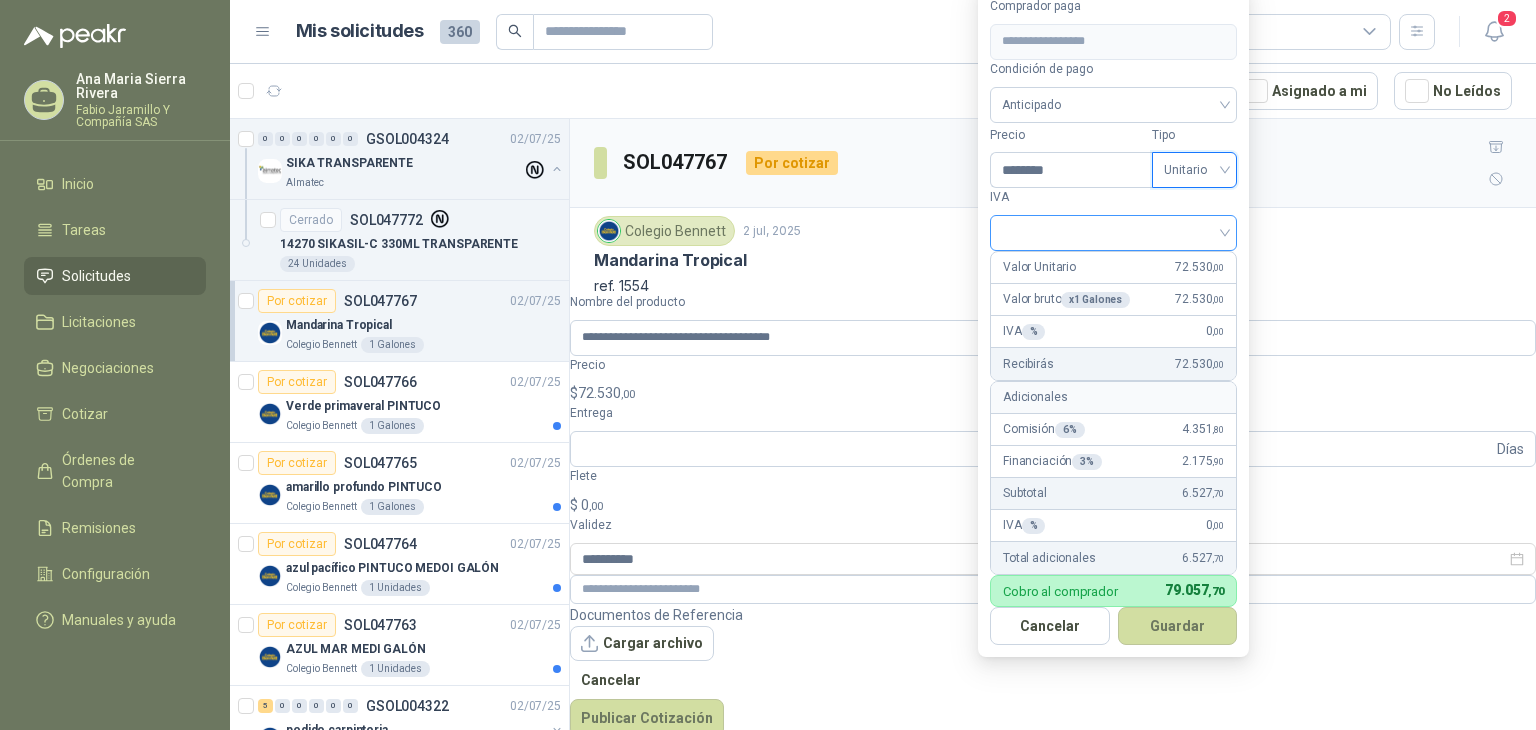 click at bounding box center (1113, 233) 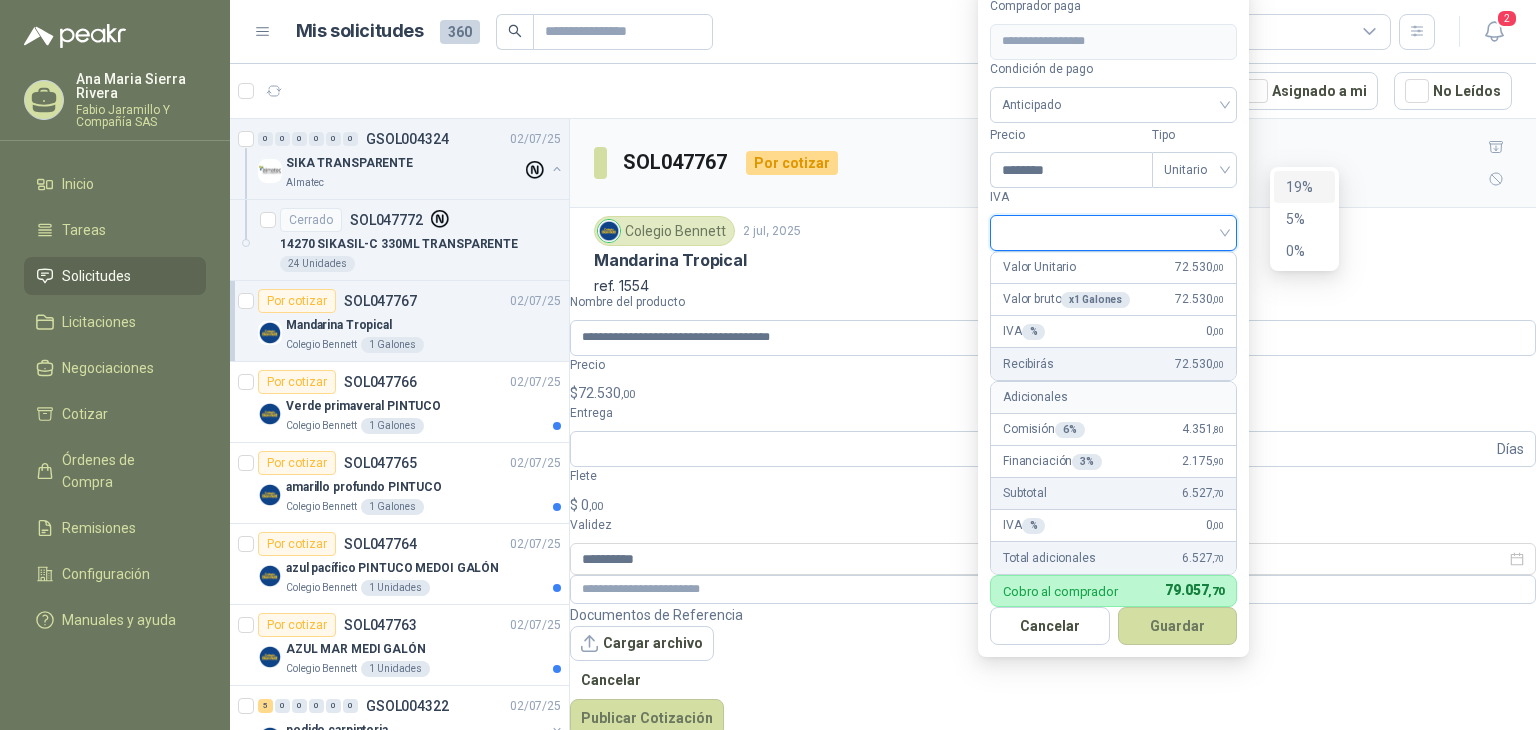 click on "19%" at bounding box center [0, 0] 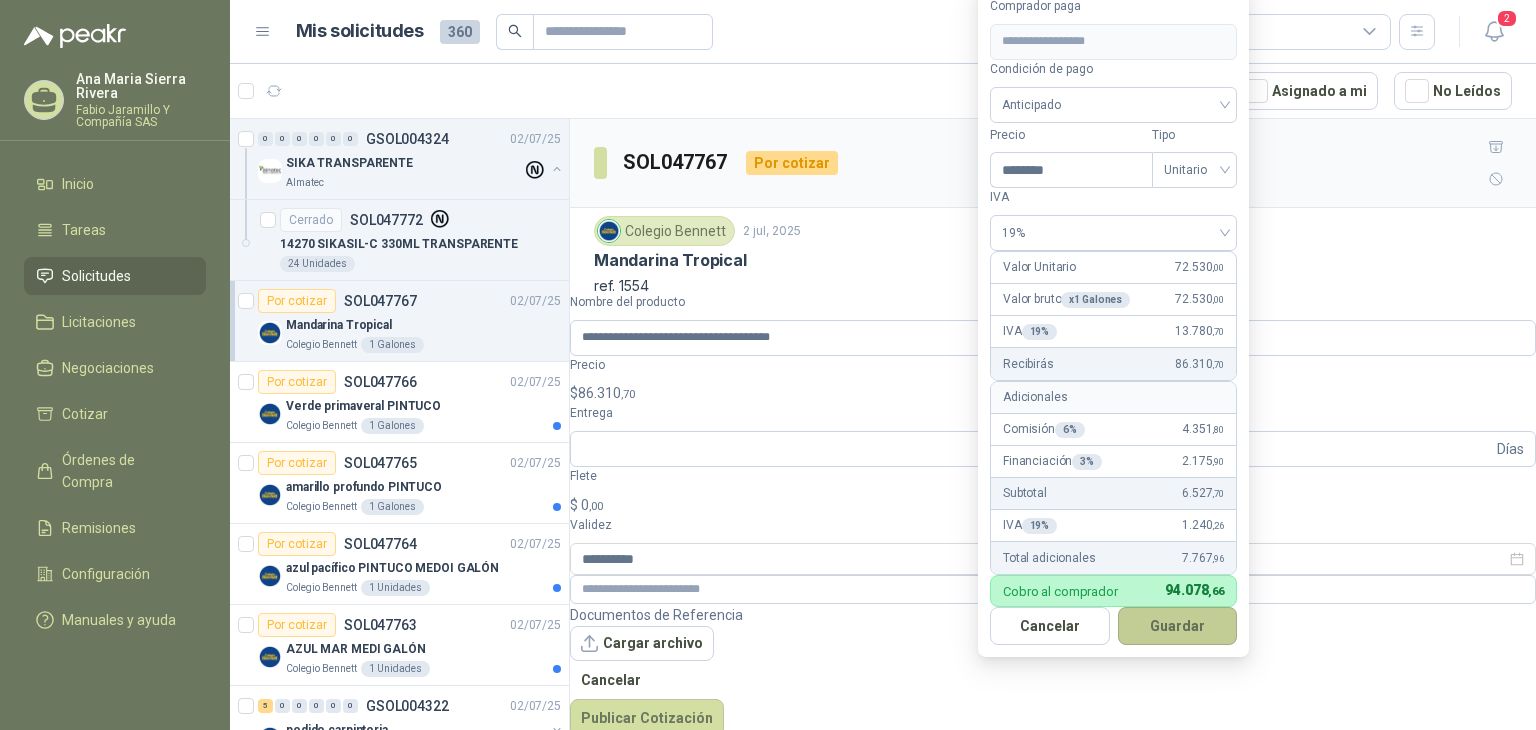 click on "Guardar" at bounding box center (1178, 626) 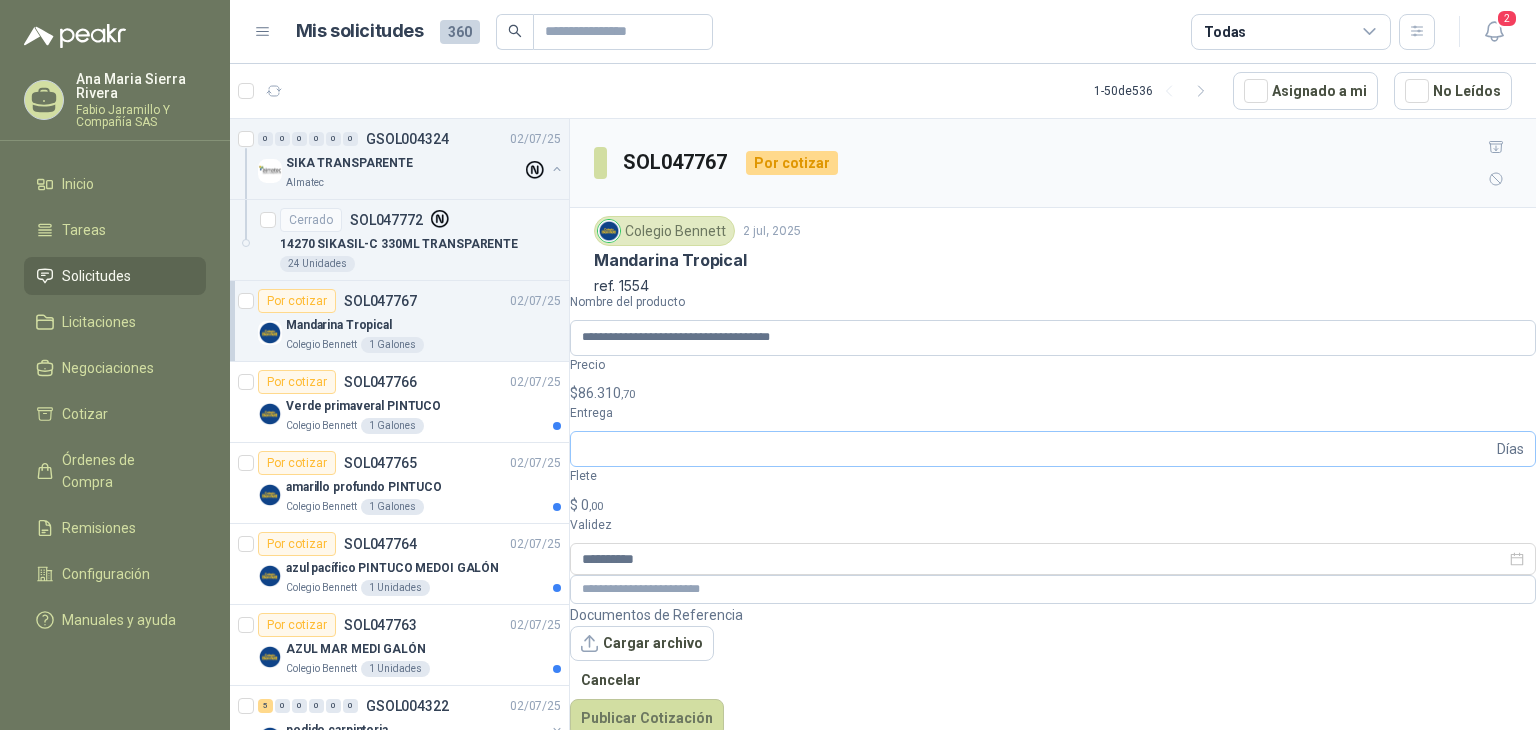 click on "Días" at bounding box center (1510, 449) 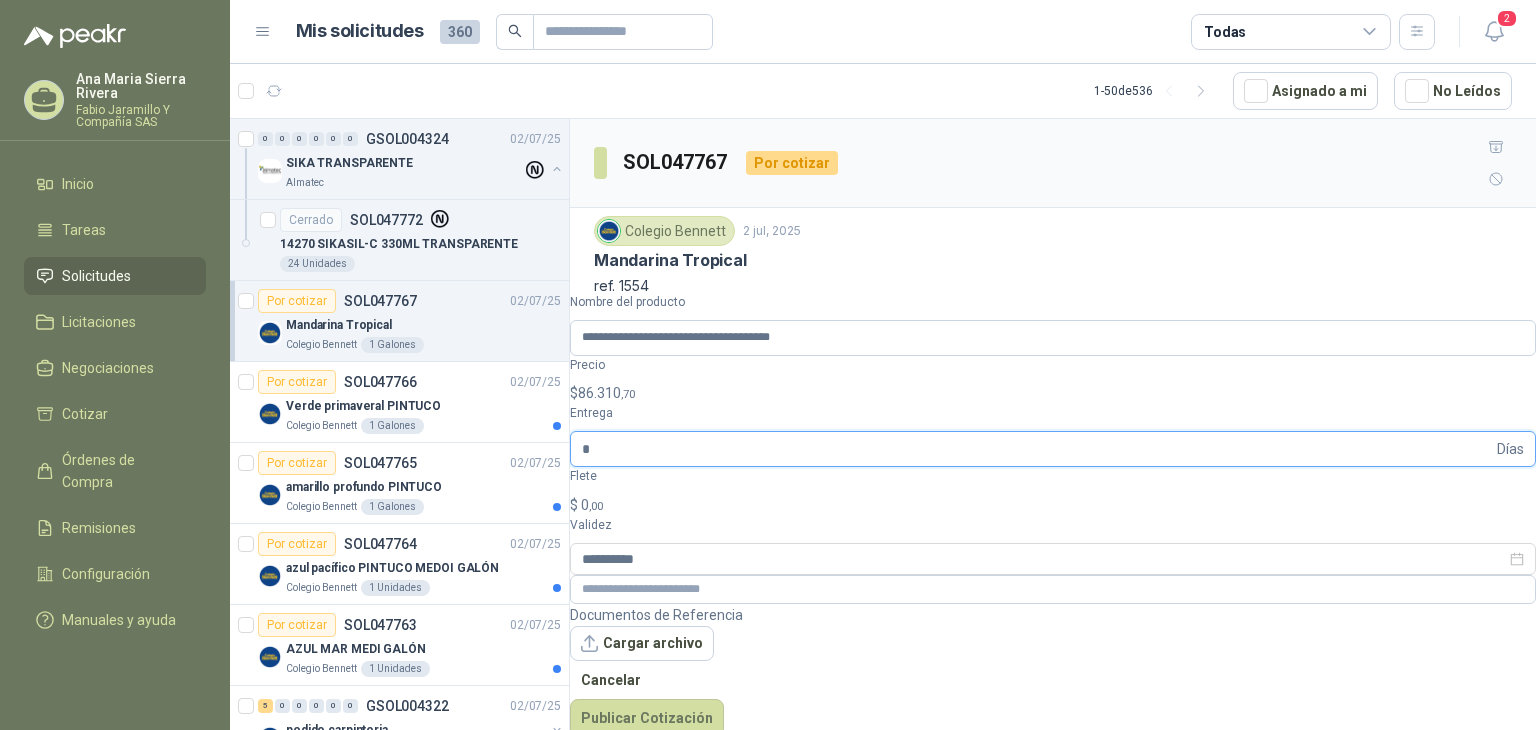 type on "*" 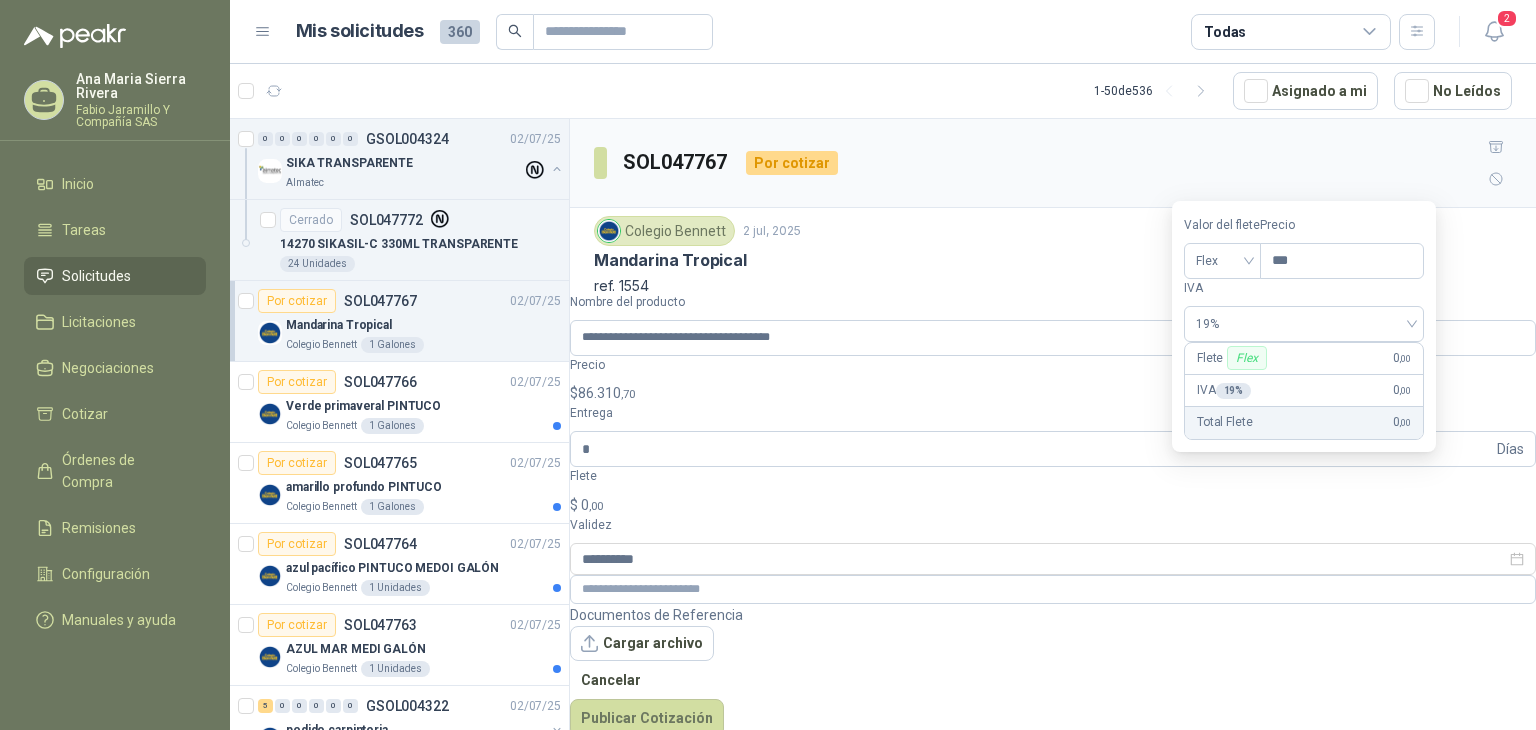 click on "$" at bounding box center [574, 505] 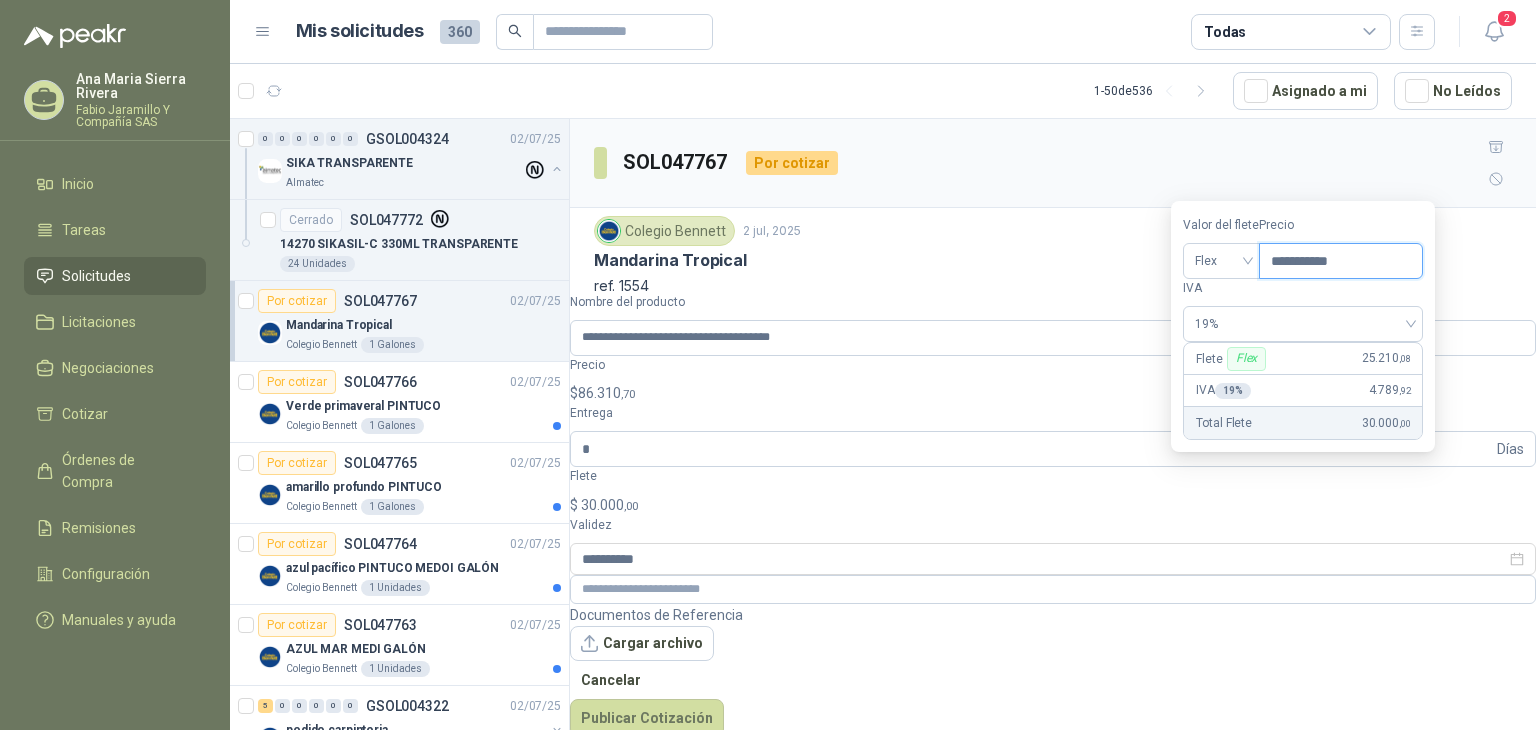 type on "**********" 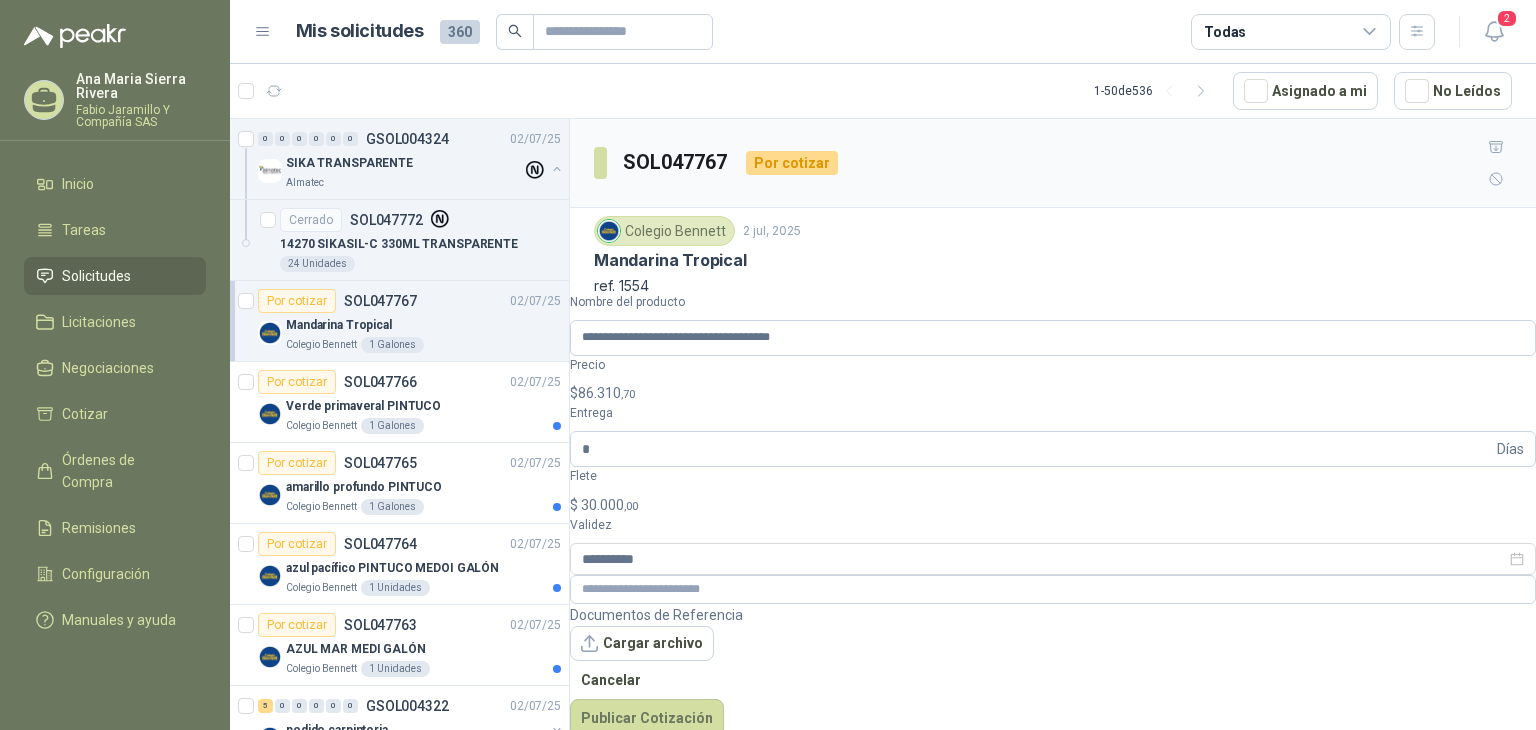 click on "Cotizaciones Actividad Comentarios" at bounding box center (1053, 433) 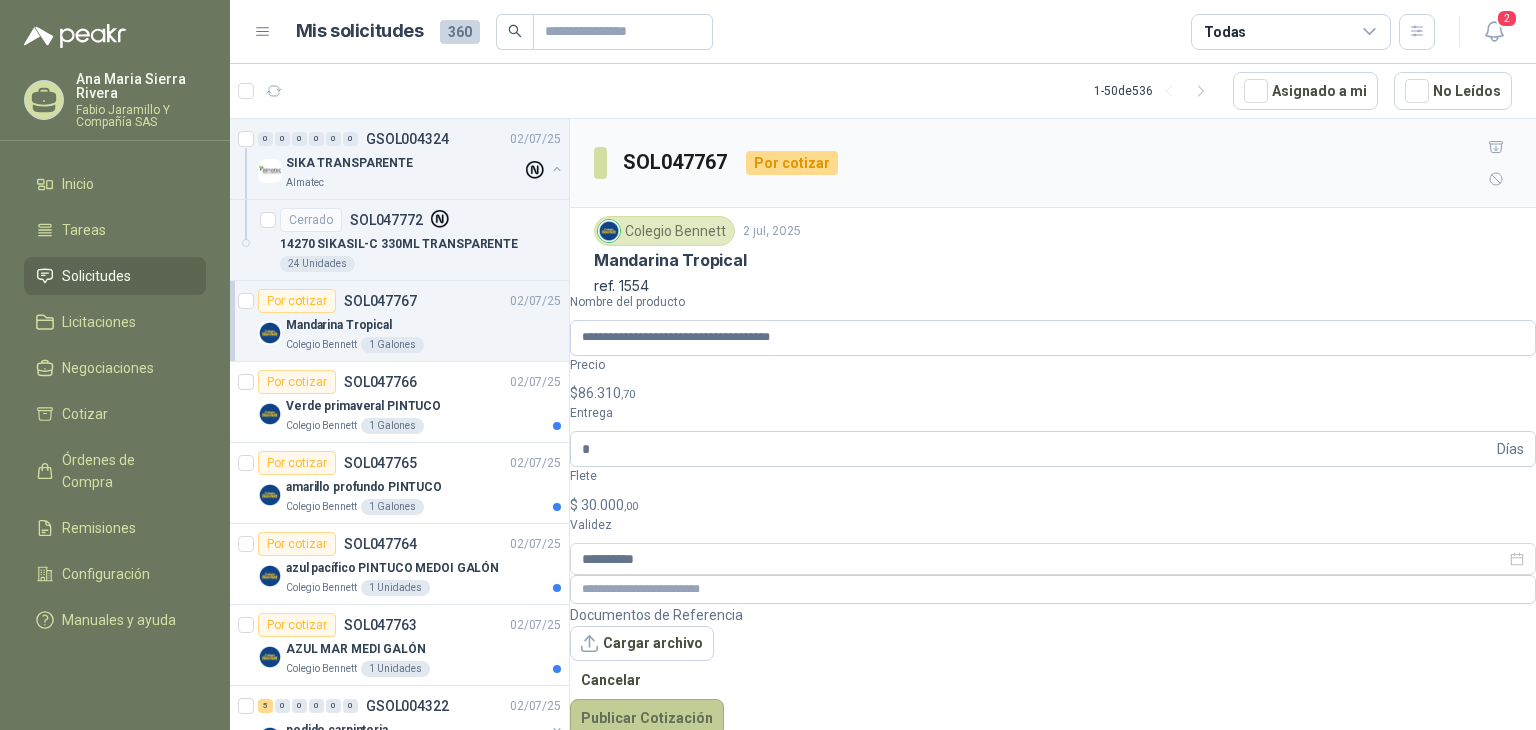 click on "Publicar Cotización" at bounding box center (647, 718) 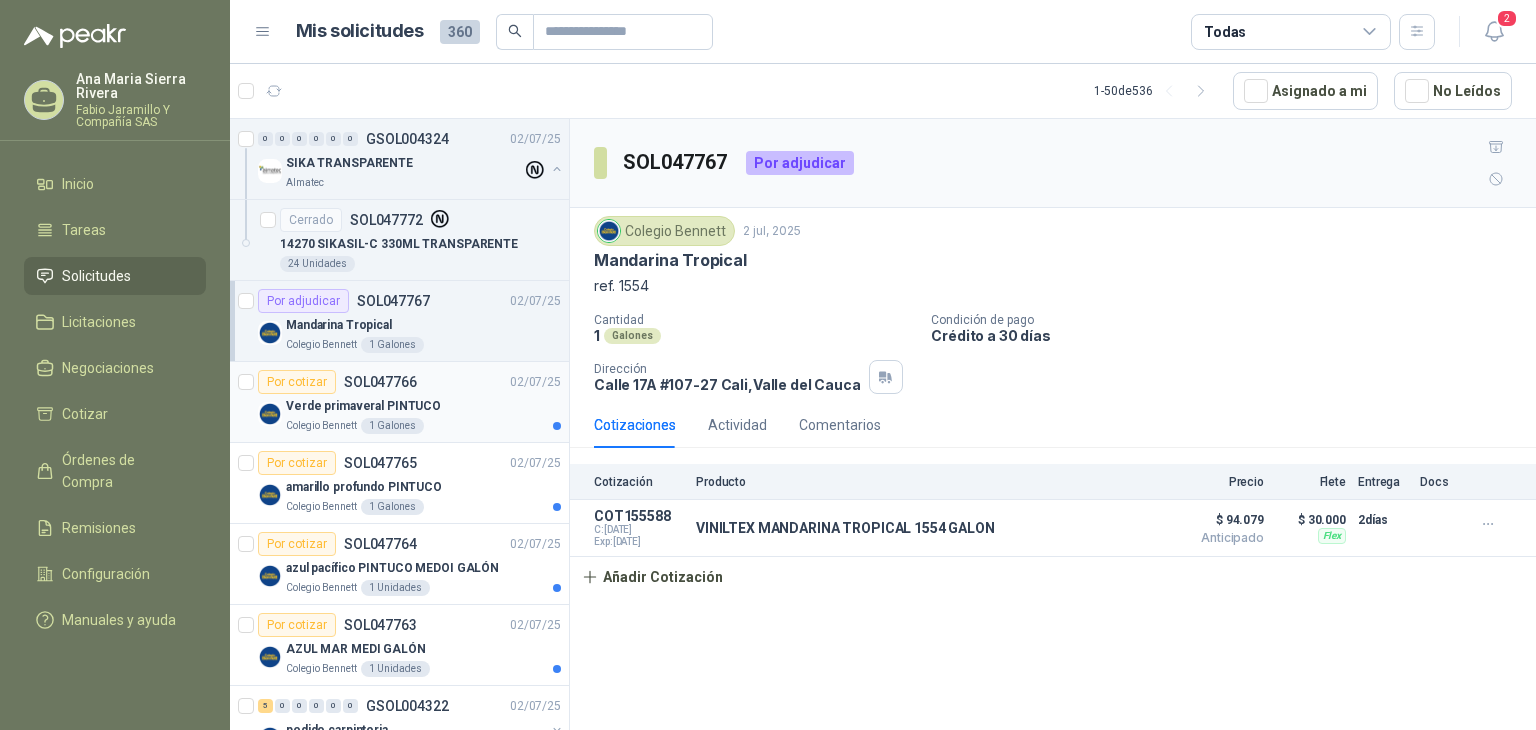 click on "Colegio Bennett" at bounding box center (321, 426) 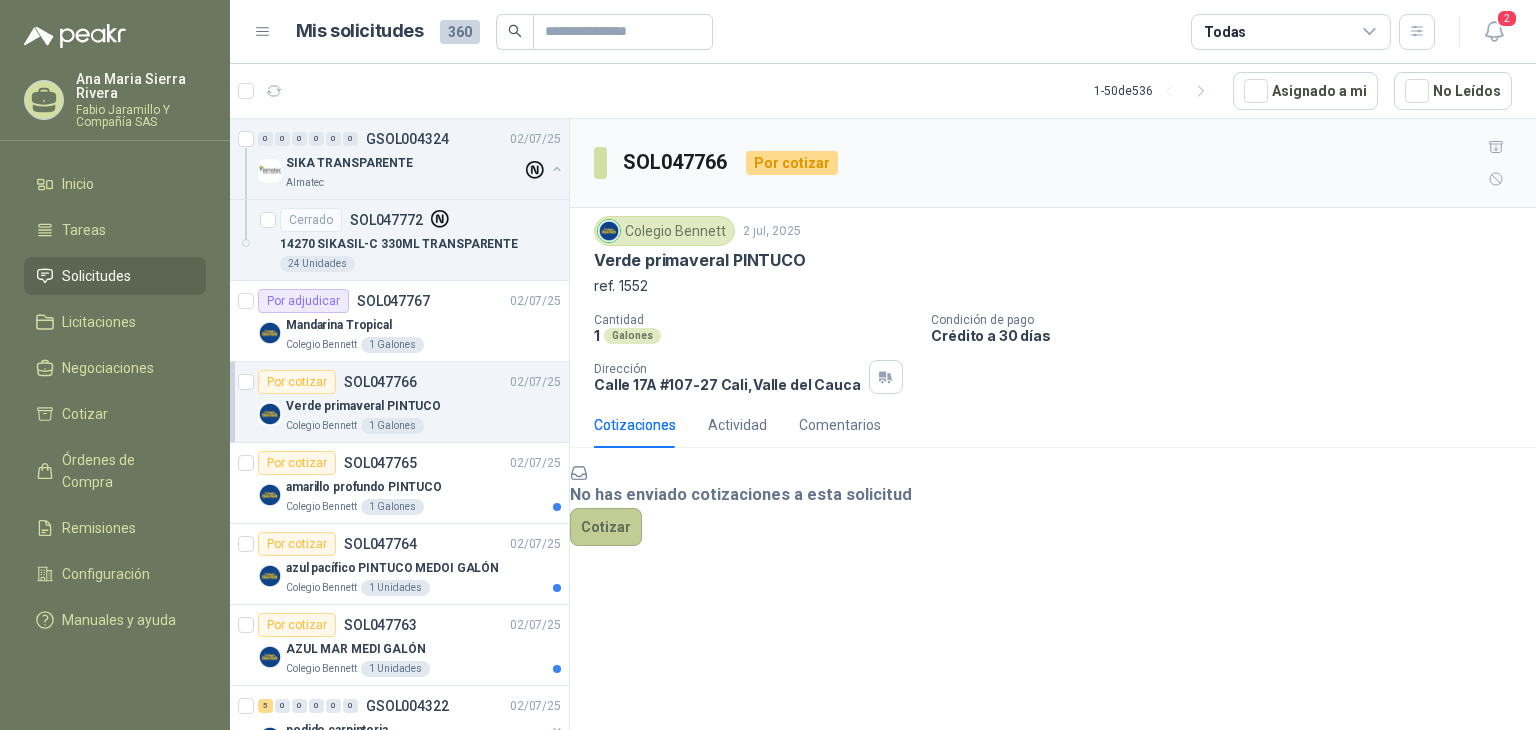 click on "Cotizar" at bounding box center [606, 527] 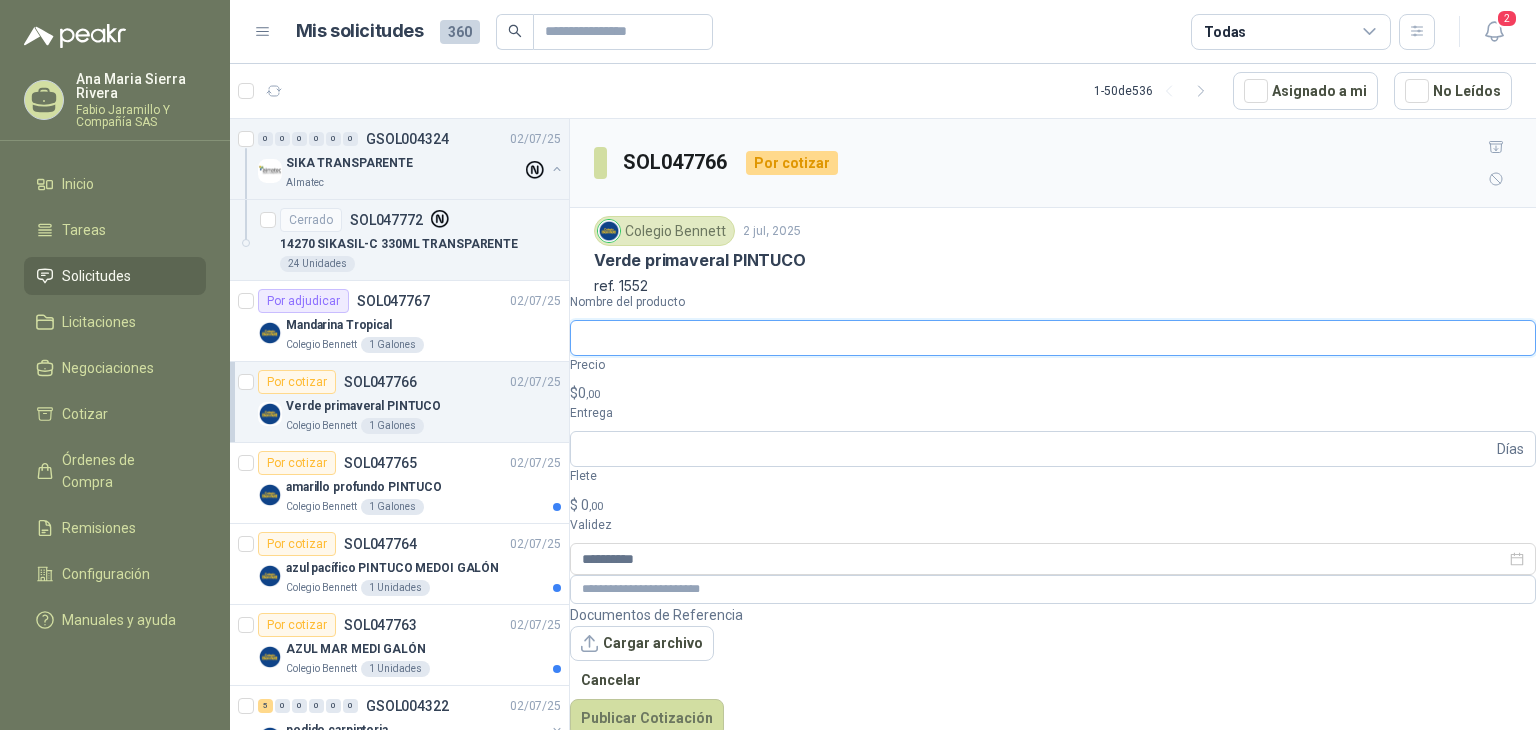 click on "Nombre del producto" at bounding box center [1053, 338] 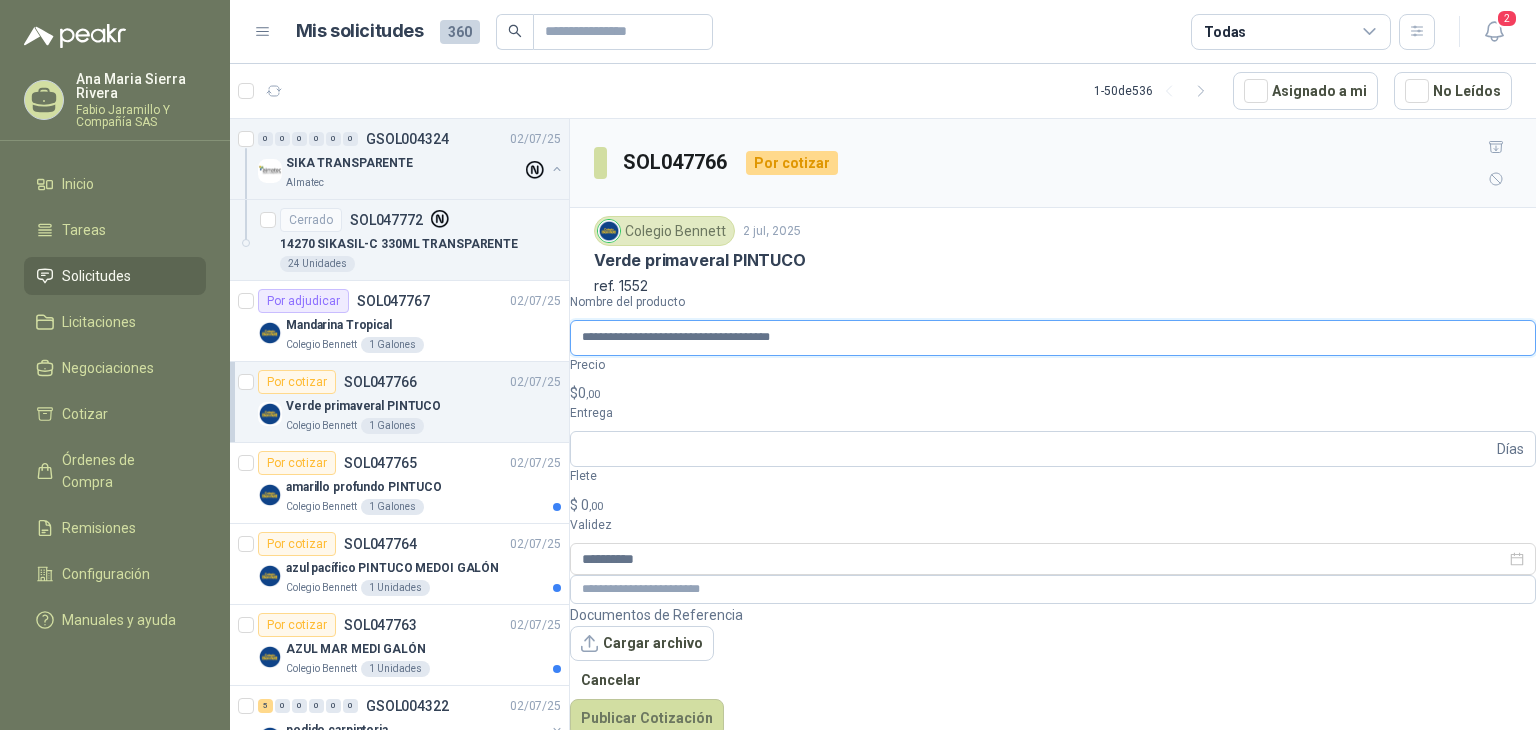 type on "**********" 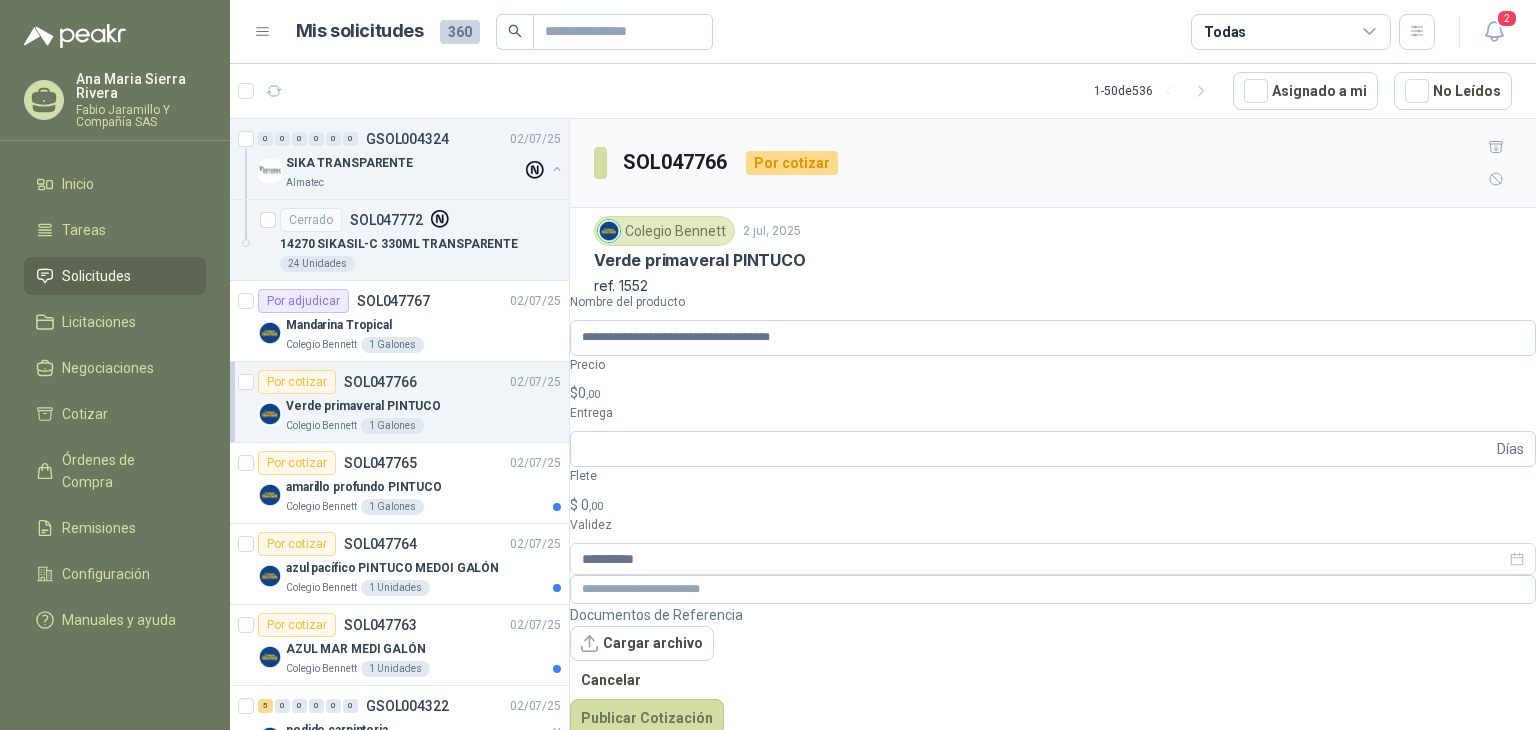click on "[FIRST] [LAST] Fabio Jaramillo Y Compañía SAS   Inicio   Tareas   Solicitudes   Licitaciones   Negociaciones   Cotizar   Órdenes de Compra   Remisiones   Configuración   Manuales y ayuda Mis solicitudes 360 Todas 2 1 - 50  de  536 Asignado a mi No Leídos 0   0   0   0   0   0   GSOL004324 [DATE]   SIKA TRANSPARENTE Almatec   Cerrado SOL047772 14270	SIKASIL-C 330ML TRANSPARENTE 24   Unidades Por adjudicar SOL047767 [DATE]   Mandarina Tropical Colegio Bennett 1   Galones Por adjudicar SOL047766 [DATE]   Verde primaveral PINTUCO Colegio Bennett 1   Galones Por adjudicar SOL047765 [DATE]   amarillo profundo PINTUCO Colegio Bennett 1   Galones Por cotizar SOL047764 [DATE]   azul pacífico PINTUCO MEDOI GALÓN Colegio Bennett 1   Unidades Por cotizar SOL047763 [DATE]   AZUL MAR MEDI GALÓN Colegio Bennett 1   Unidades 5   0   0   0   0   0   GSOL004322 [DATE]   pedido carpinteria Colegio Bennett   0   0   0   0   0   0   GSOL004306 [DATE]   THINNER Almatec   2   0   0   0   0   0" at bounding box center [768, 365] 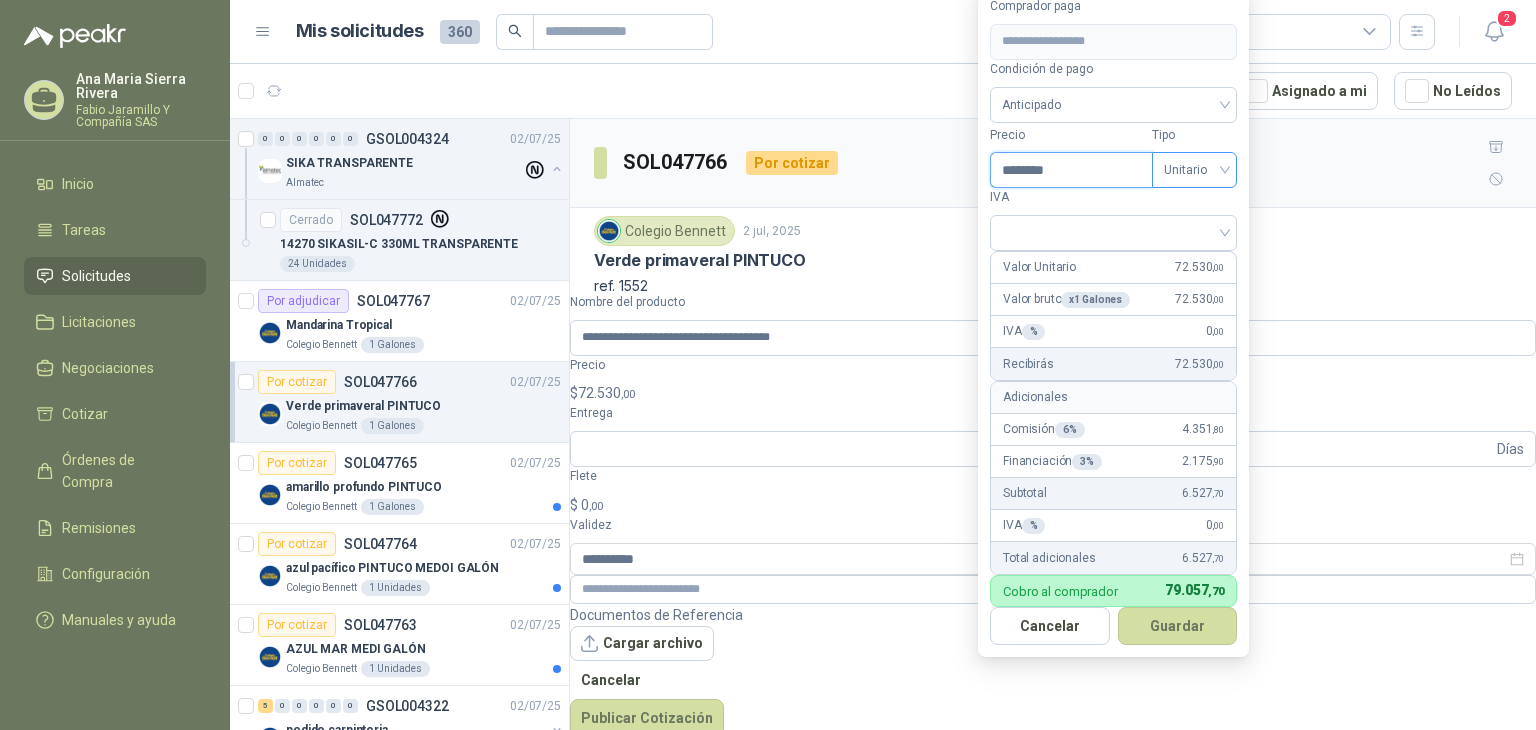 click on "Unitario" at bounding box center [1194, 170] 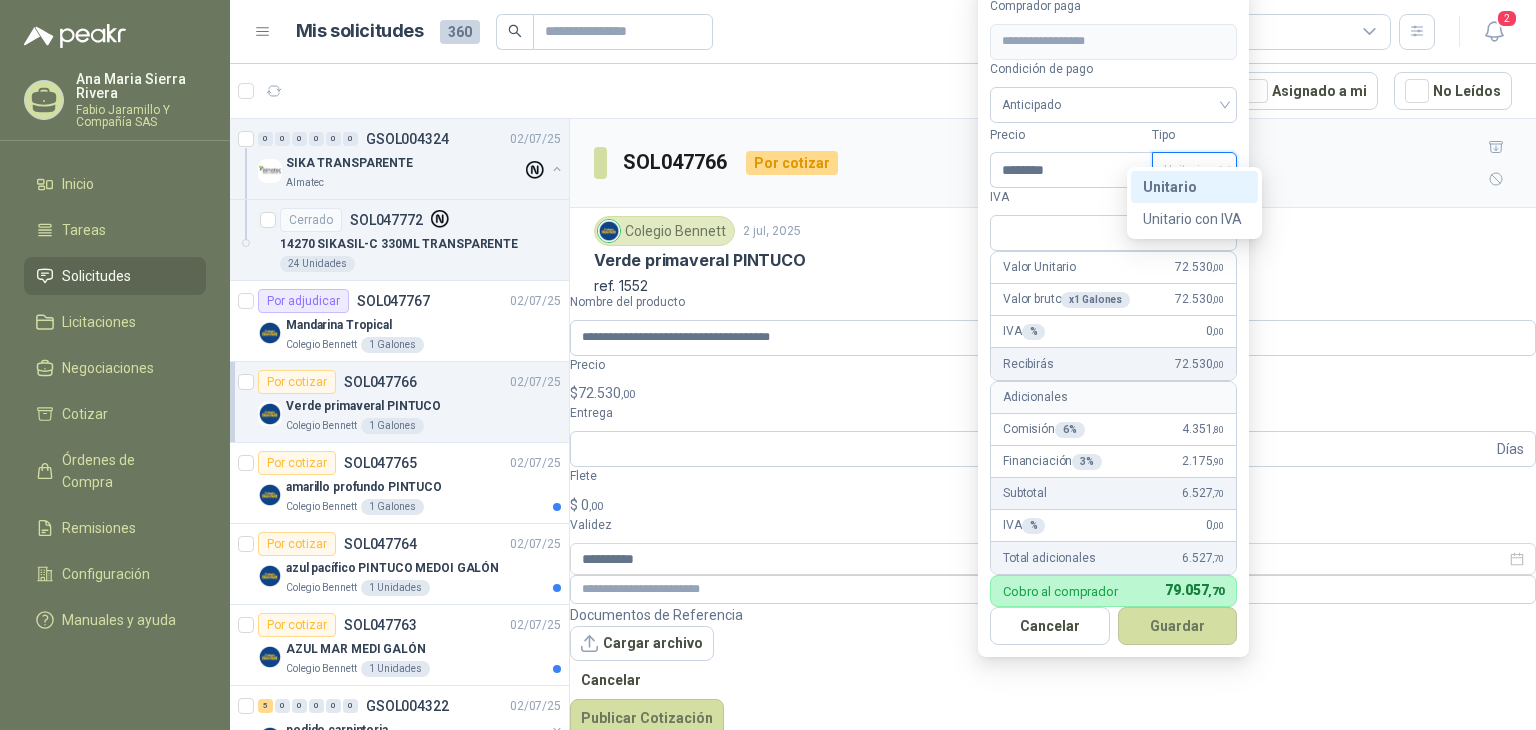 click on "Unitario" at bounding box center [1194, 187] 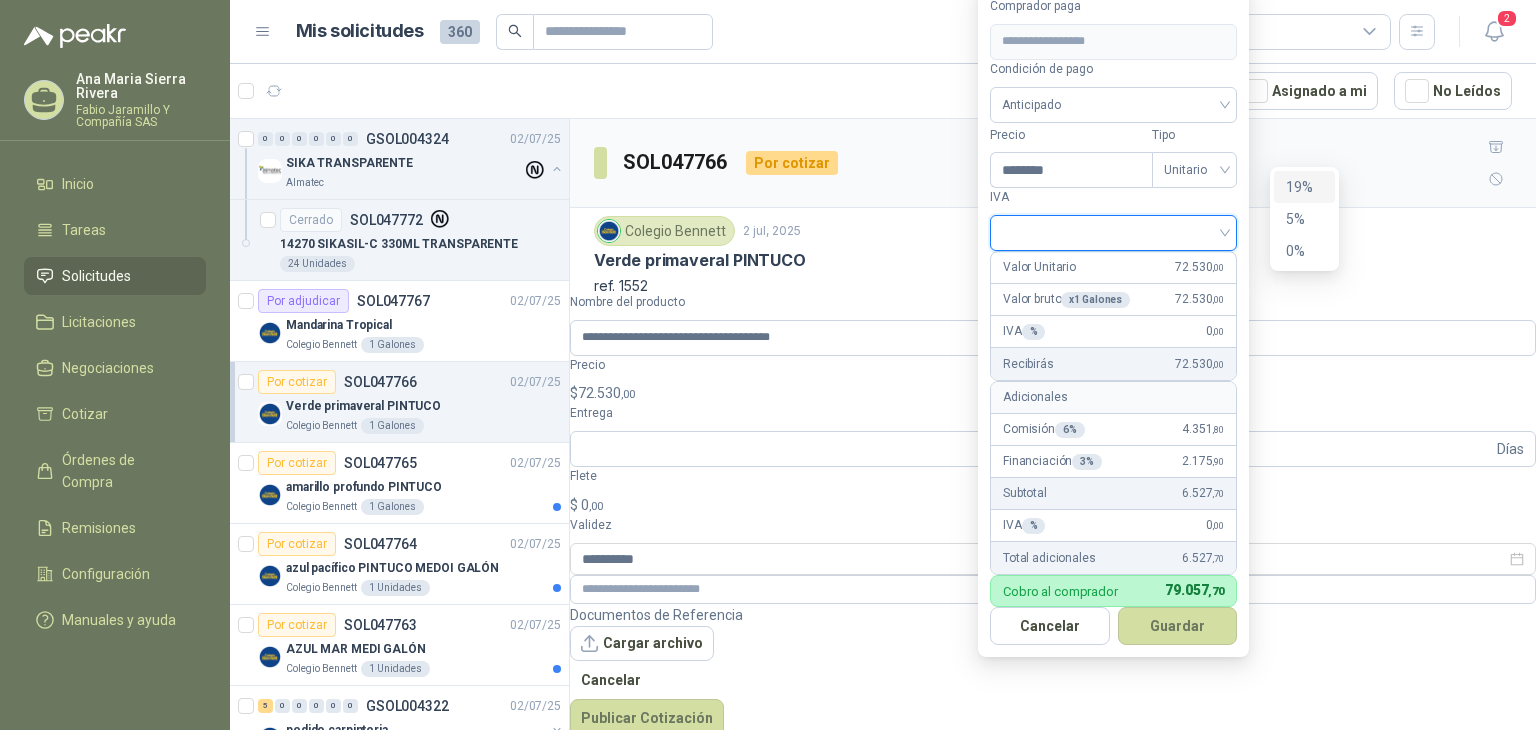 click at bounding box center [1113, 231] 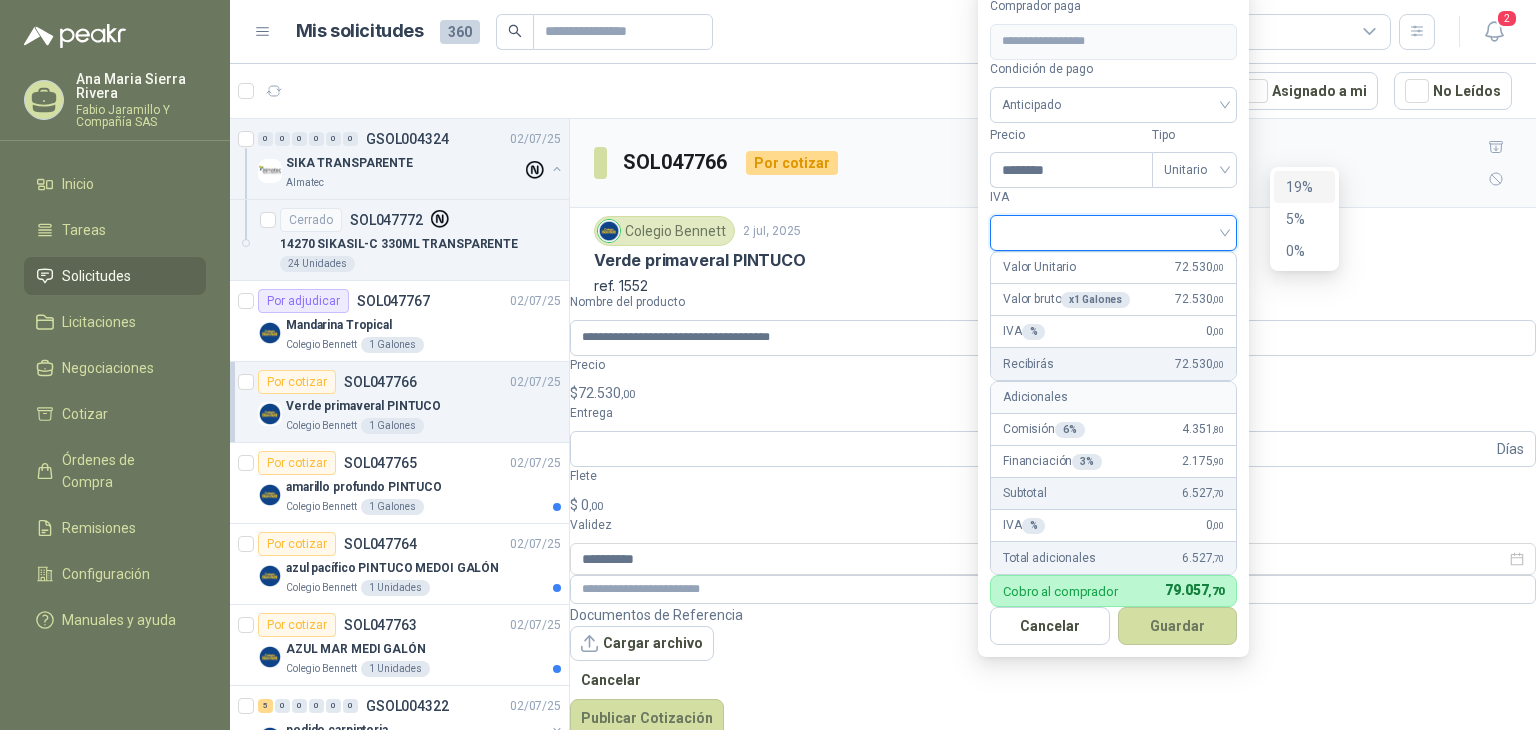 click on "19%" at bounding box center (0, 0) 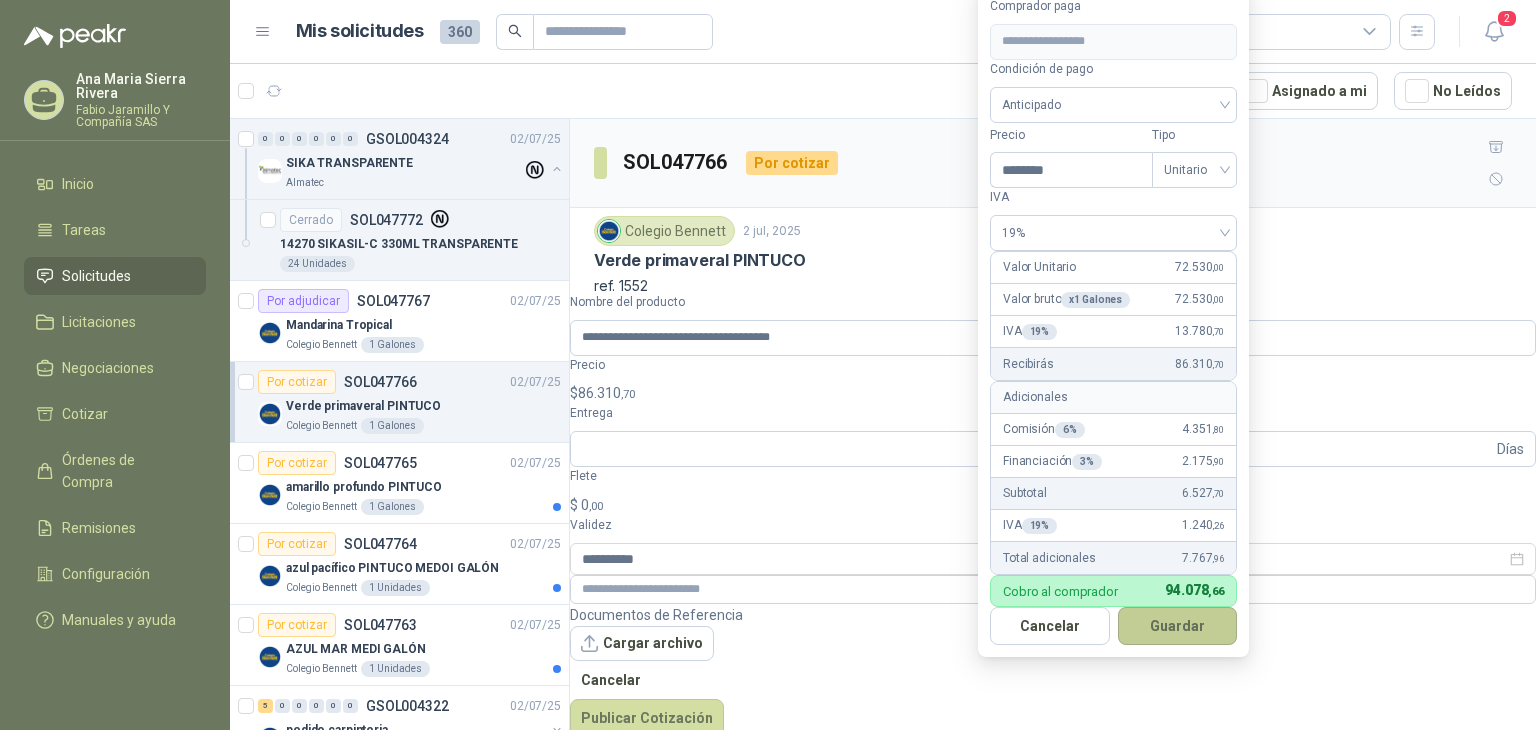 click on "Guardar" at bounding box center (1178, 626) 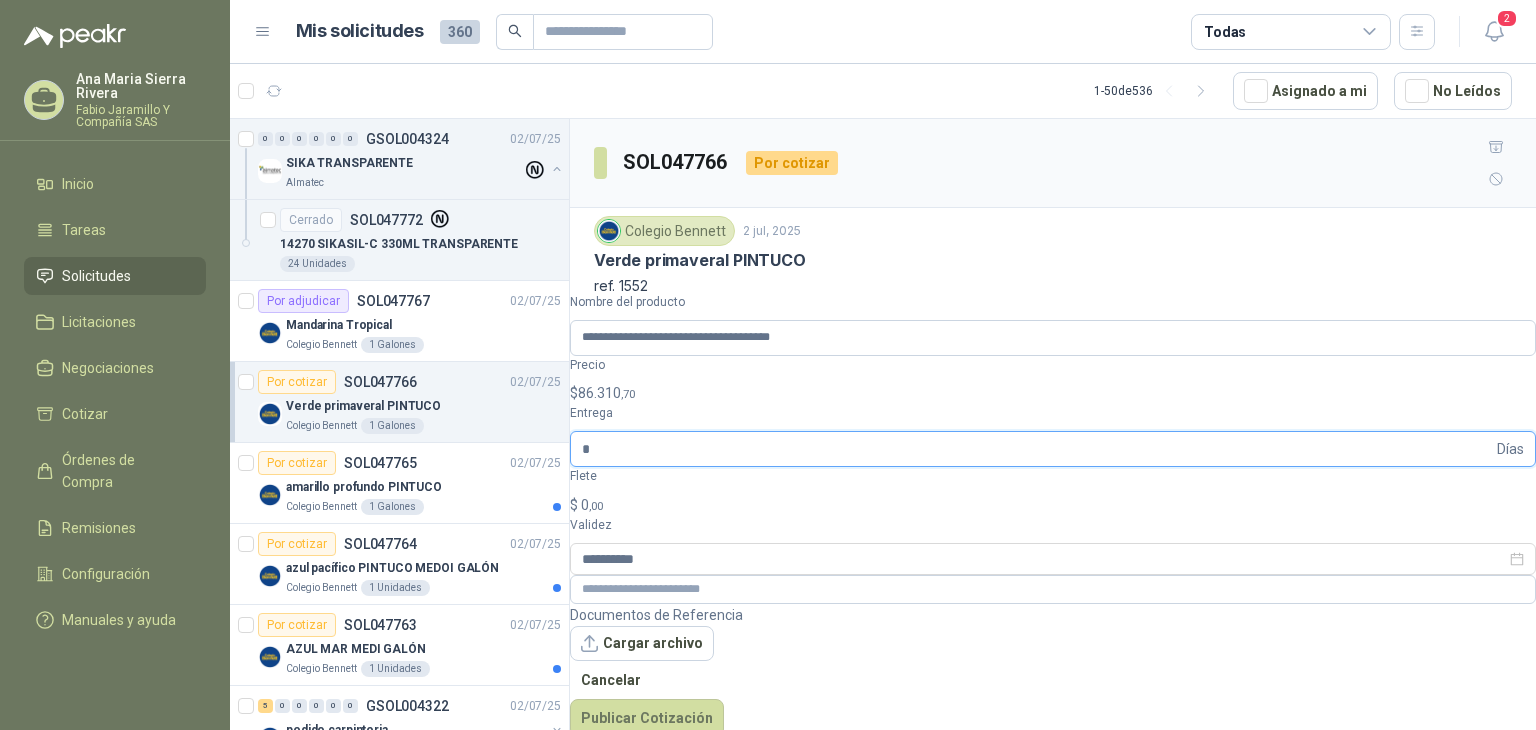 type on "*" 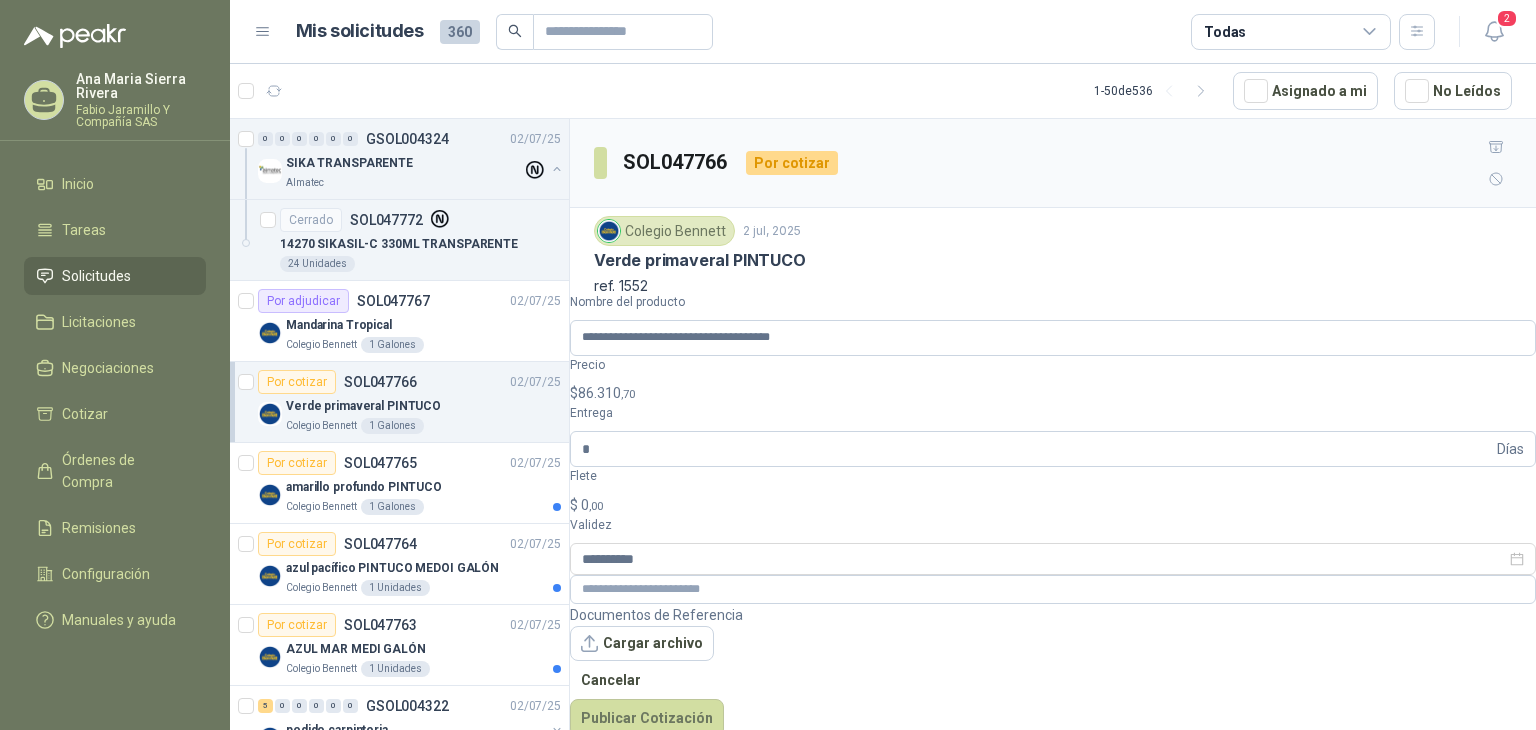 click on ",00" at bounding box center [596, 506] 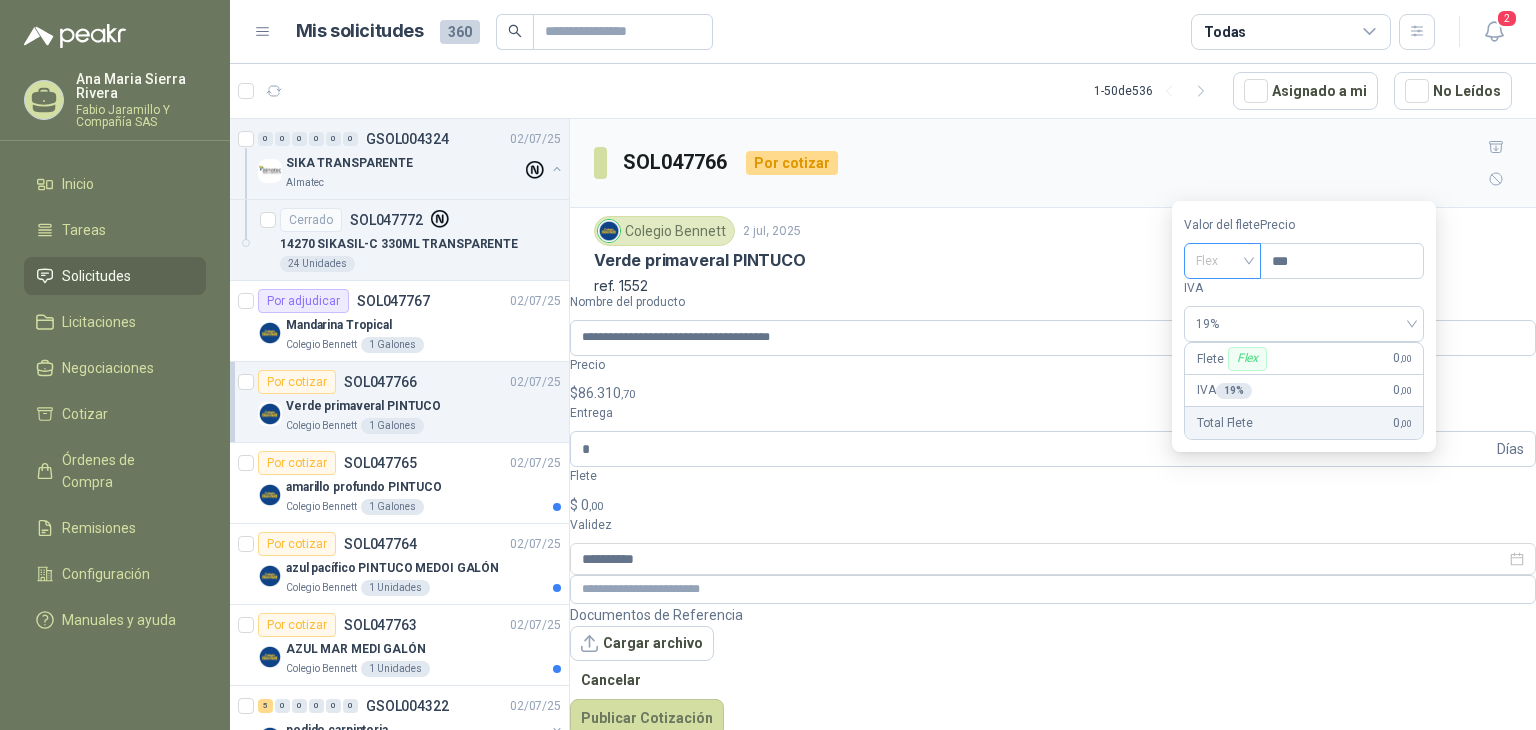 click on "Flex" at bounding box center (1222, 261) 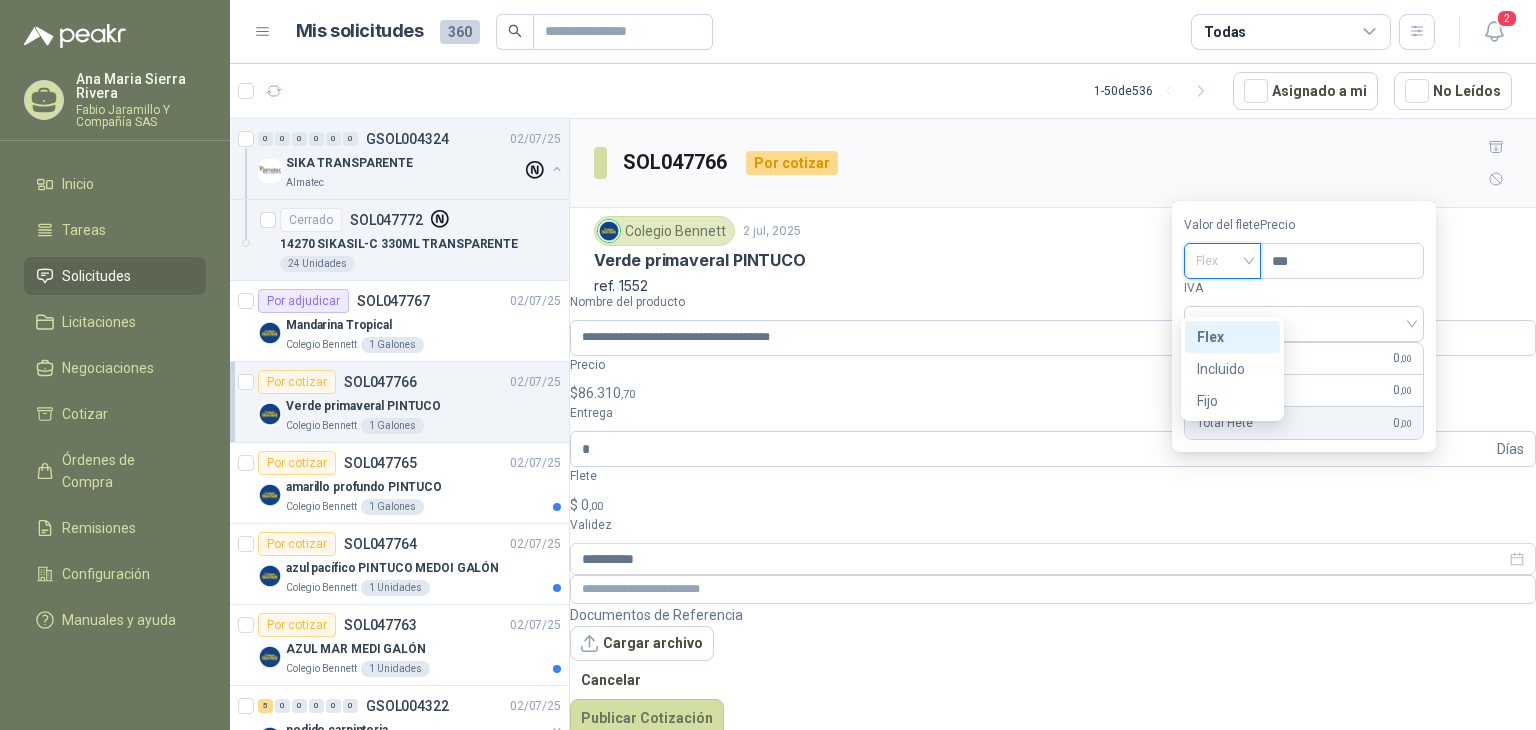 click on "Flex" at bounding box center [0, 0] 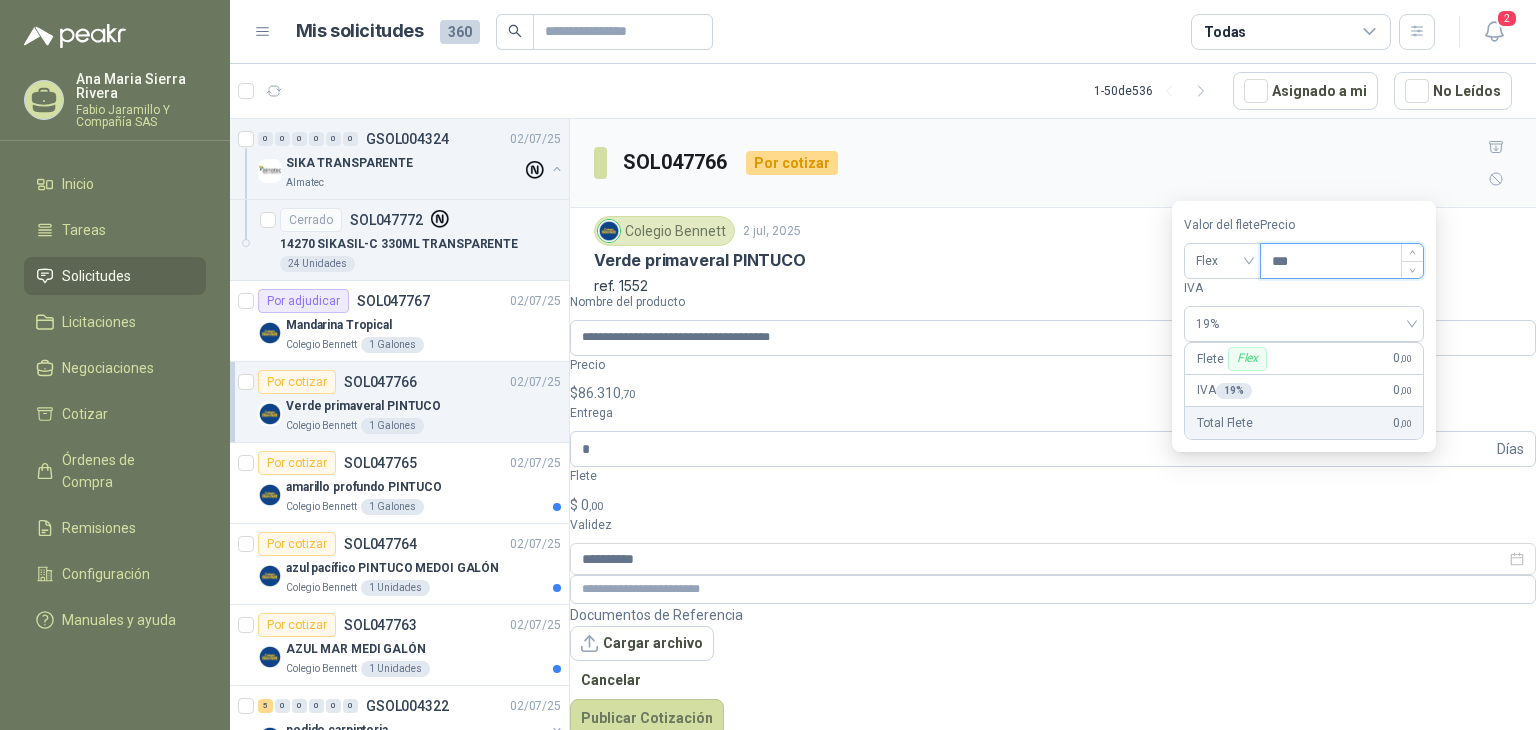 click on "***" at bounding box center (1342, 261) 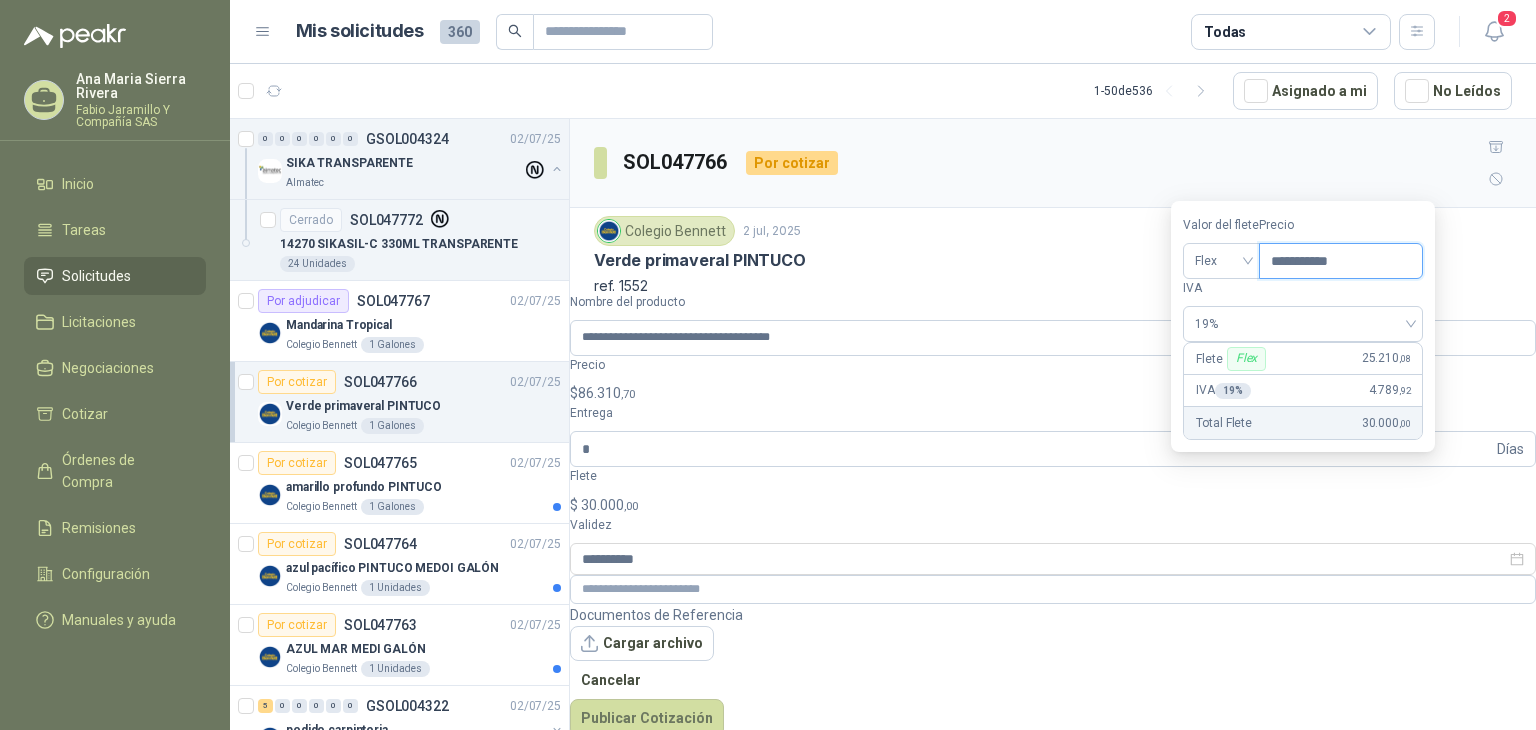 type on "**********" 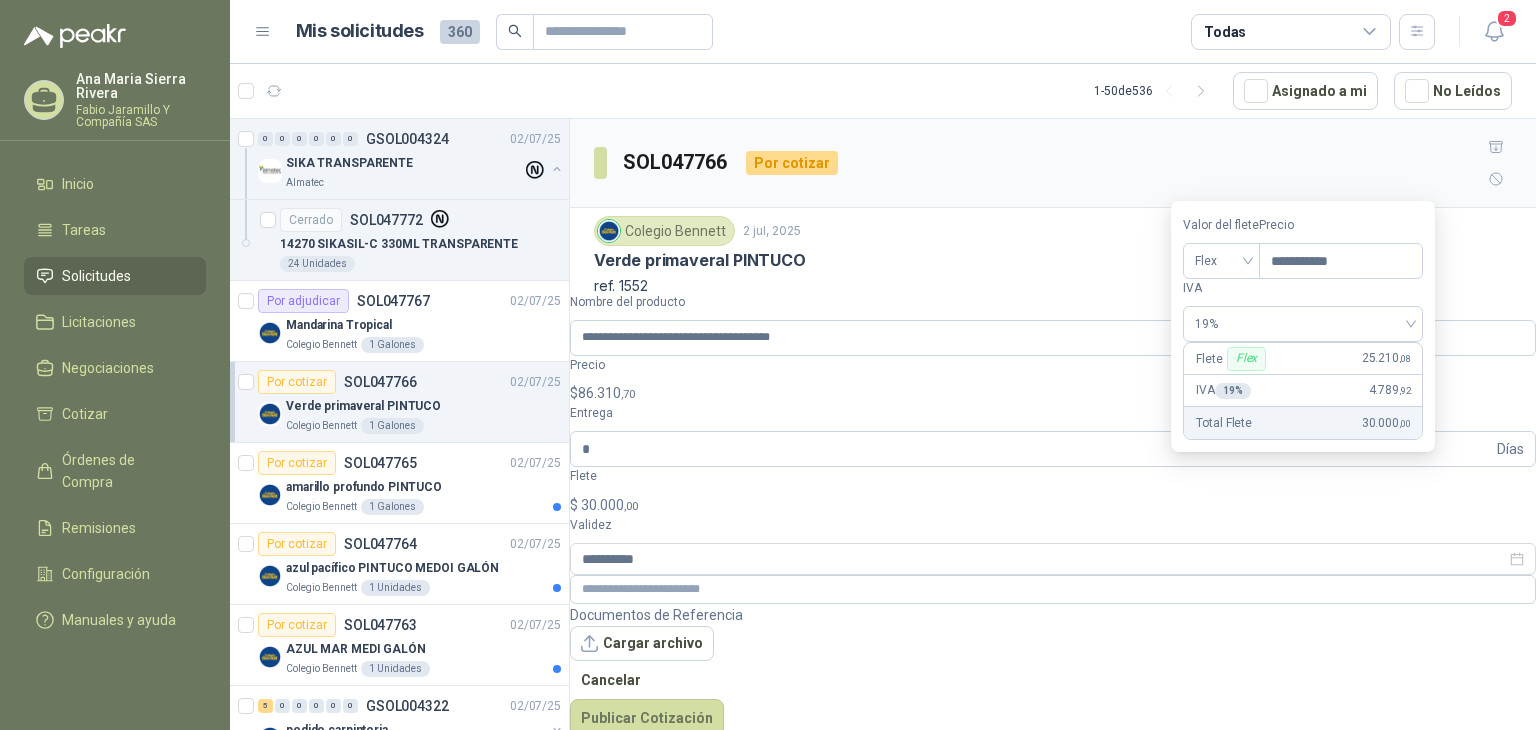 click on "Cotizaciones Actividad Comentarios" at bounding box center [1053, 425] 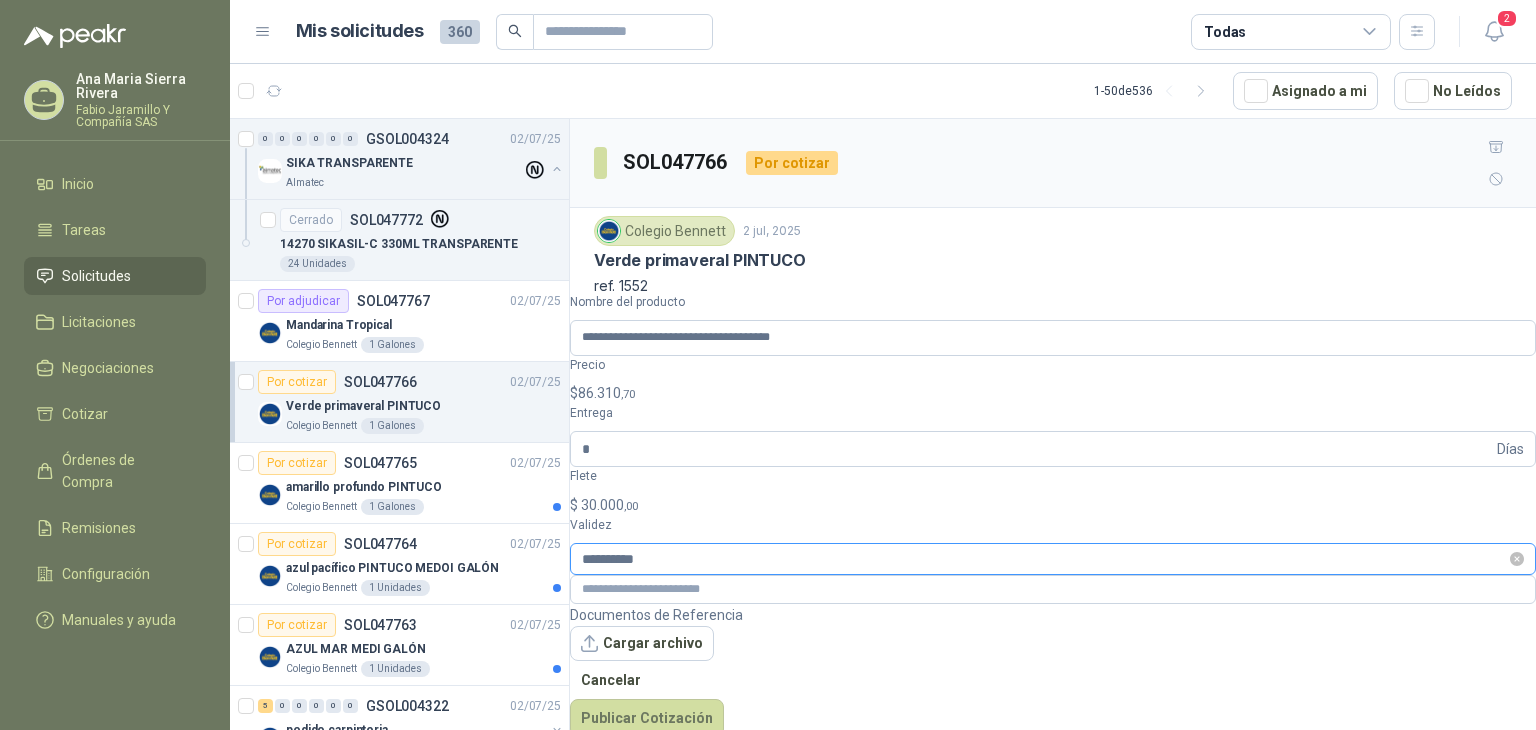 click at bounding box center (1517, 559) 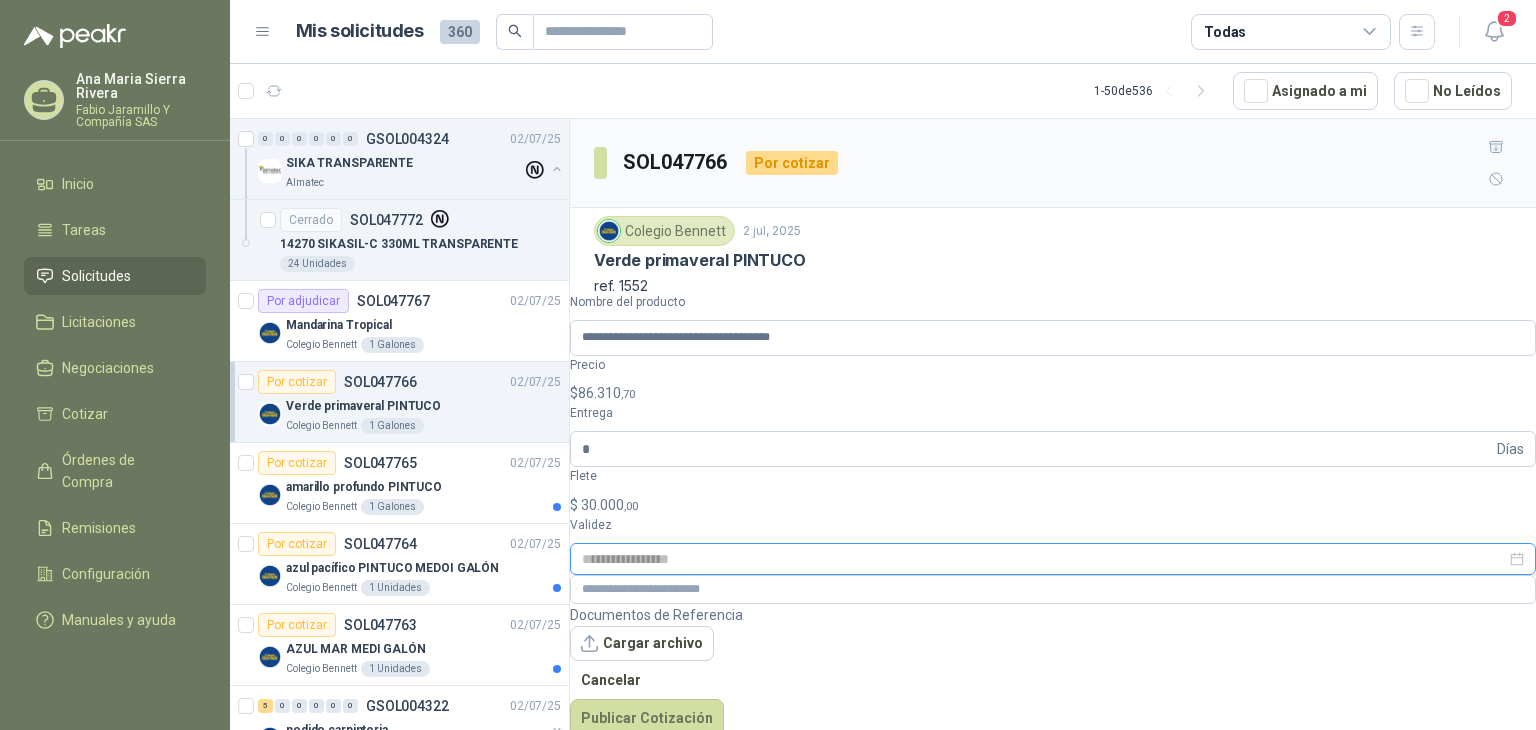 click at bounding box center [1053, 559] 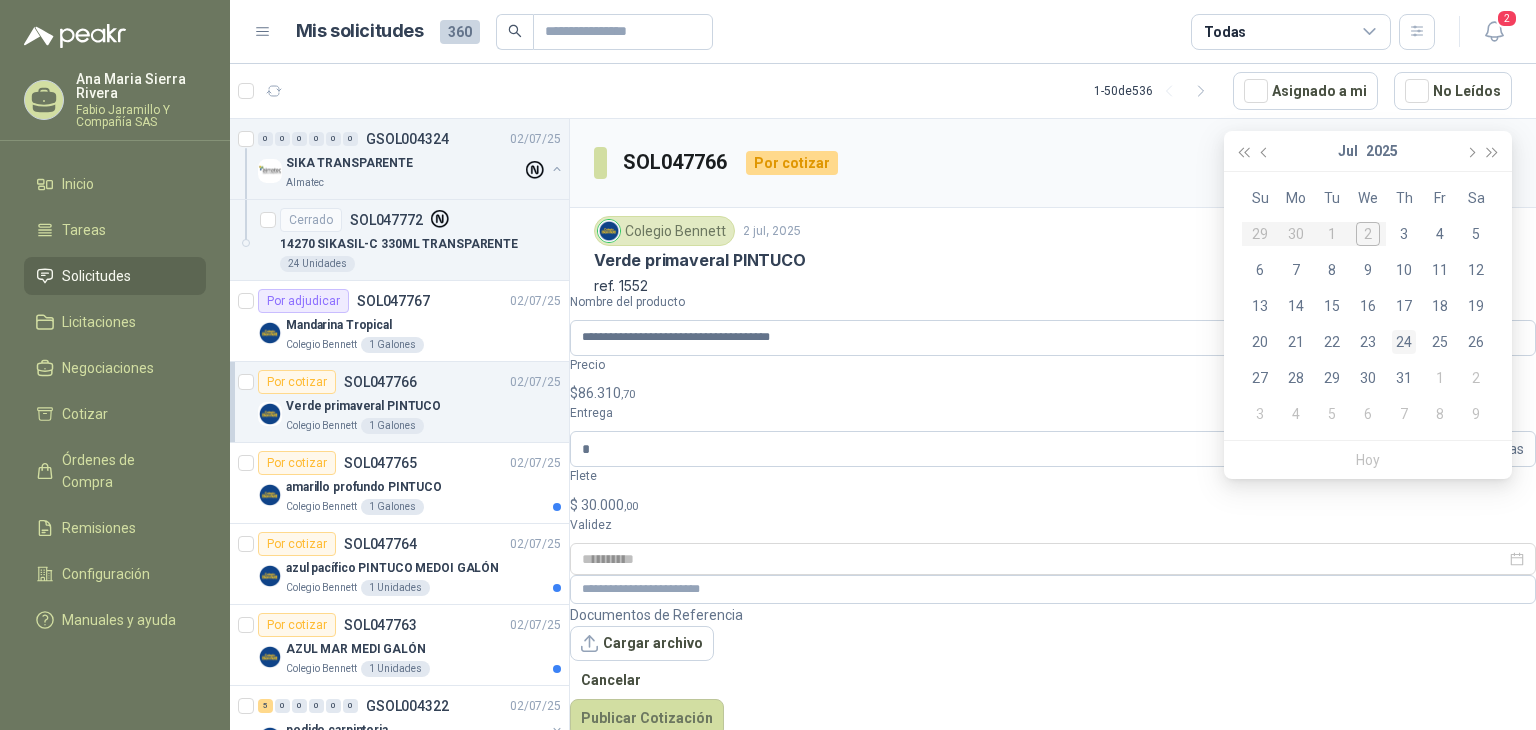 click on "24" at bounding box center (1404, 342) 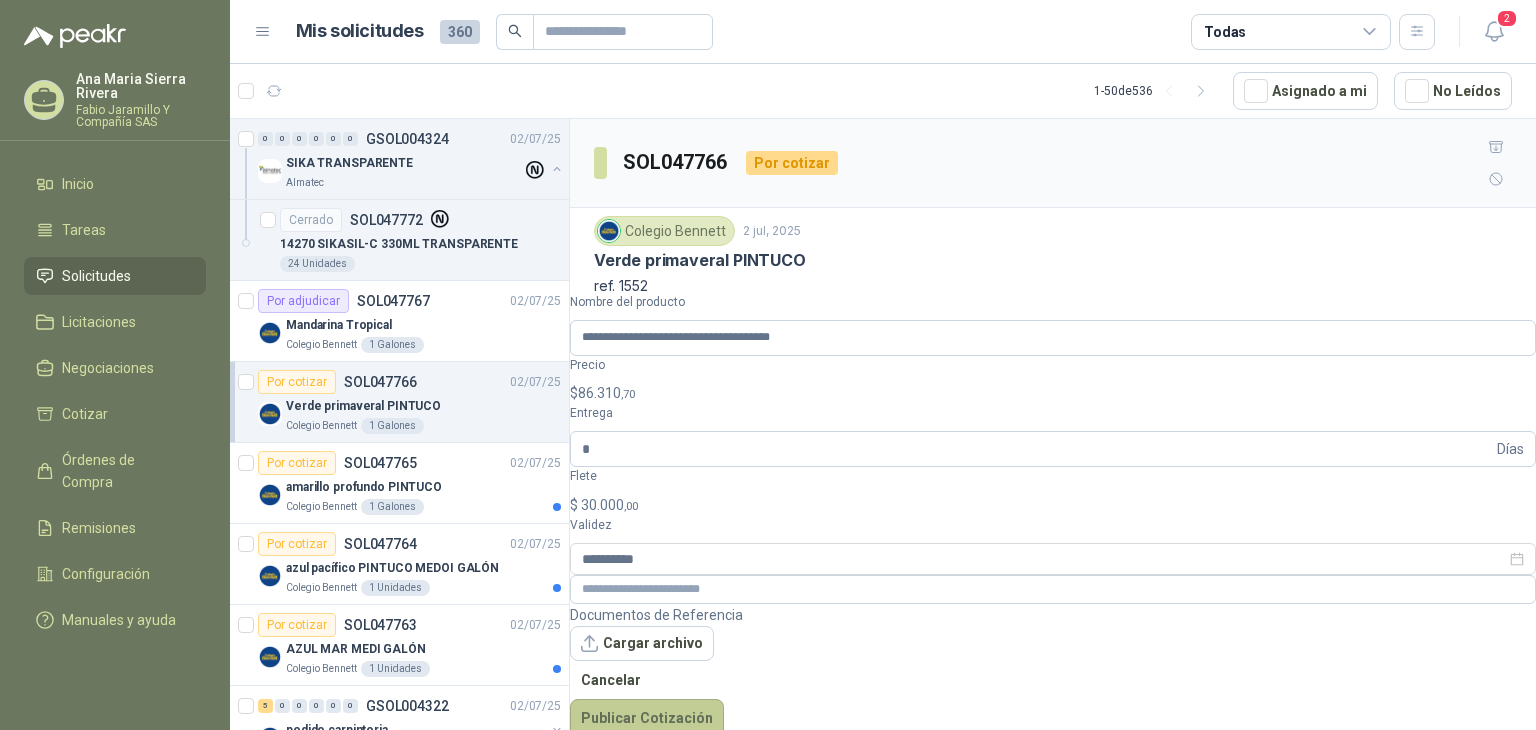 click on "Publicar Cotización" at bounding box center (647, 718) 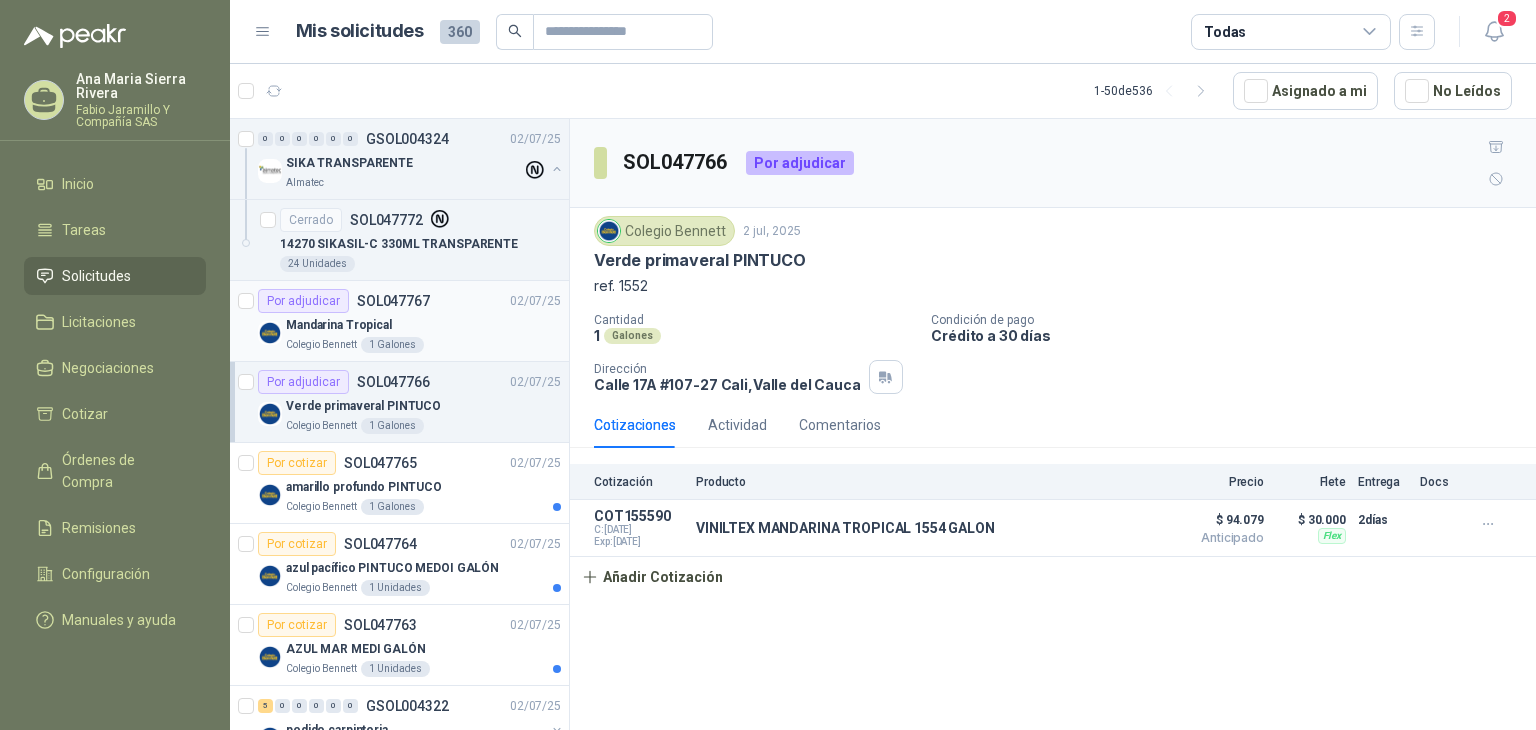 click on "Mandarina Tropical" at bounding box center [423, 325] 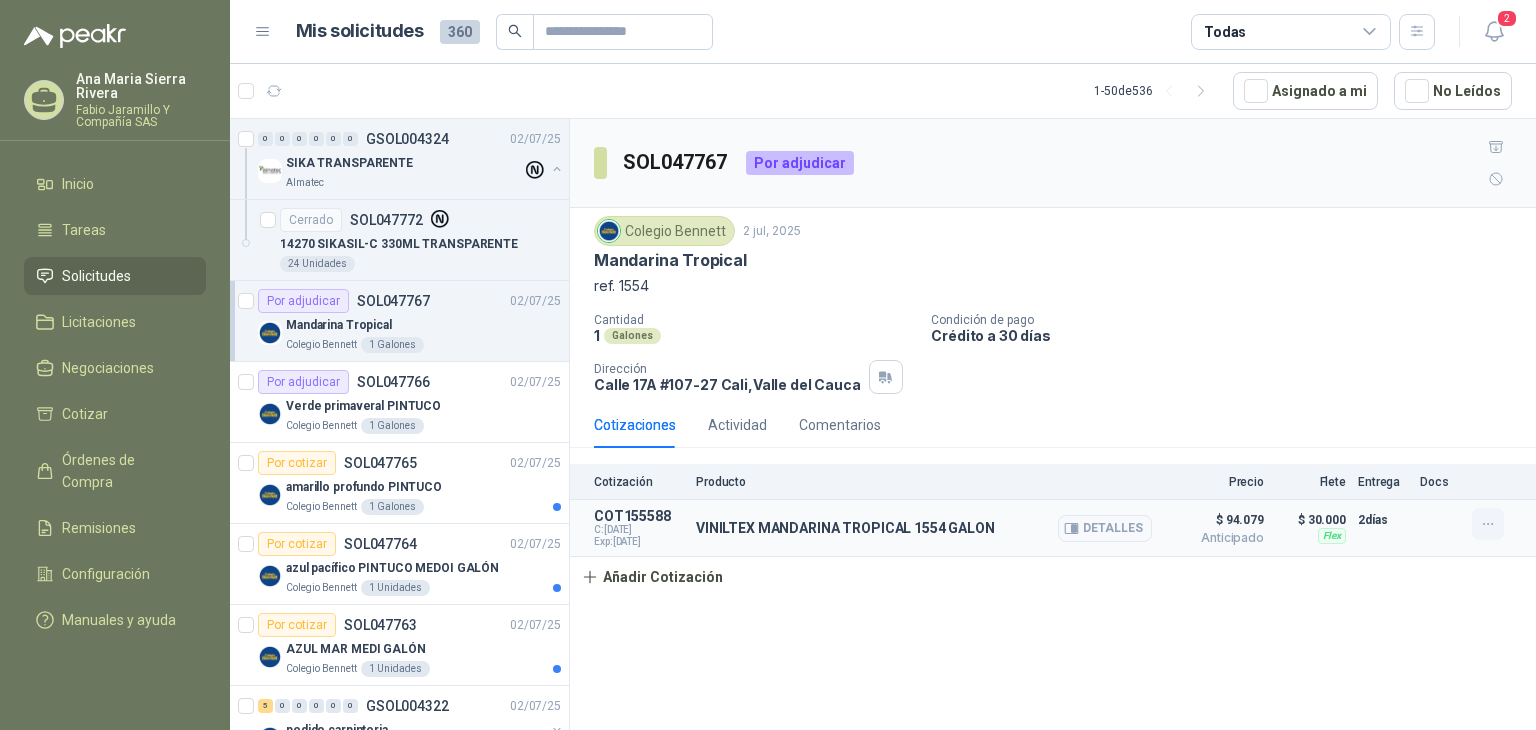 click at bounding box center [1488, 524] 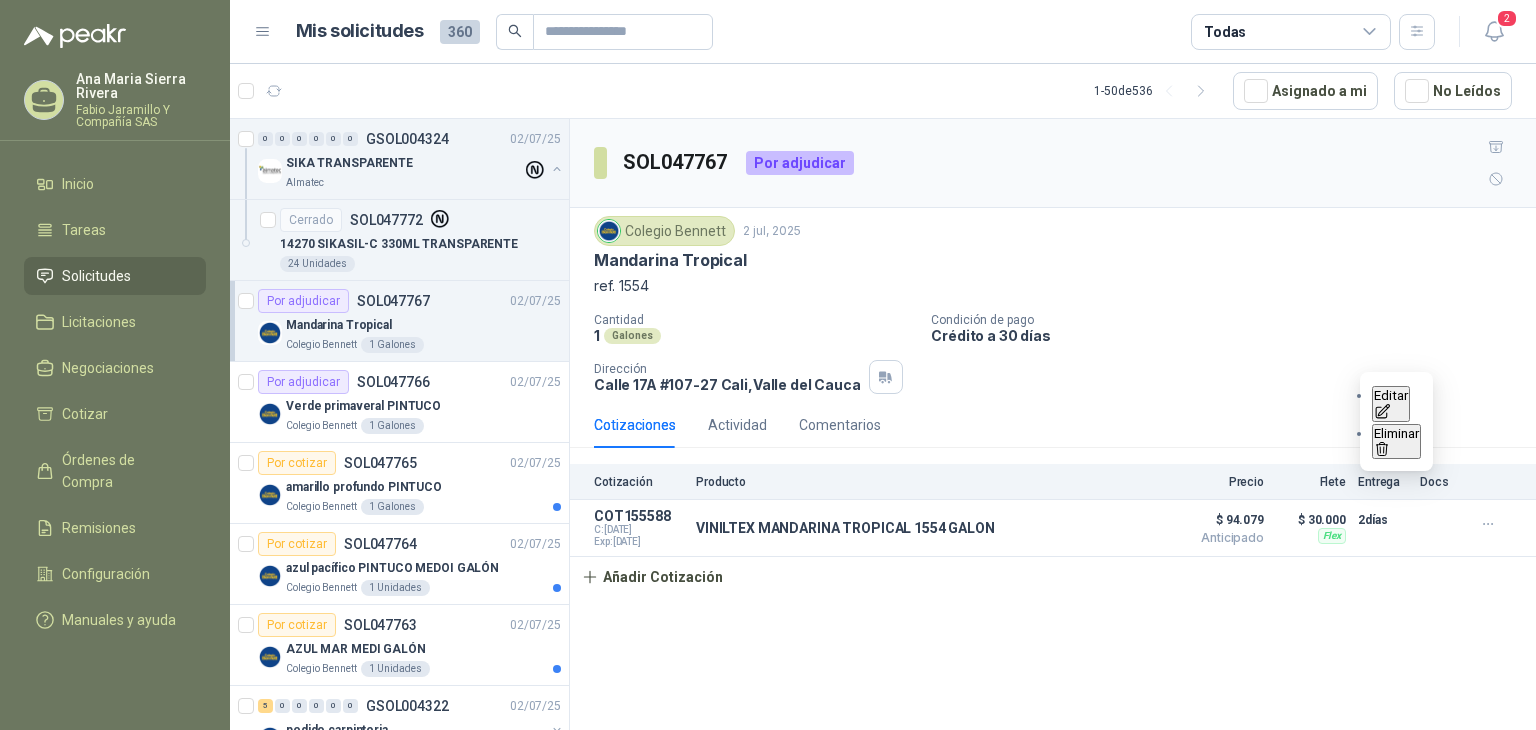 click on "Editar" at bounding box center [1391, 404] 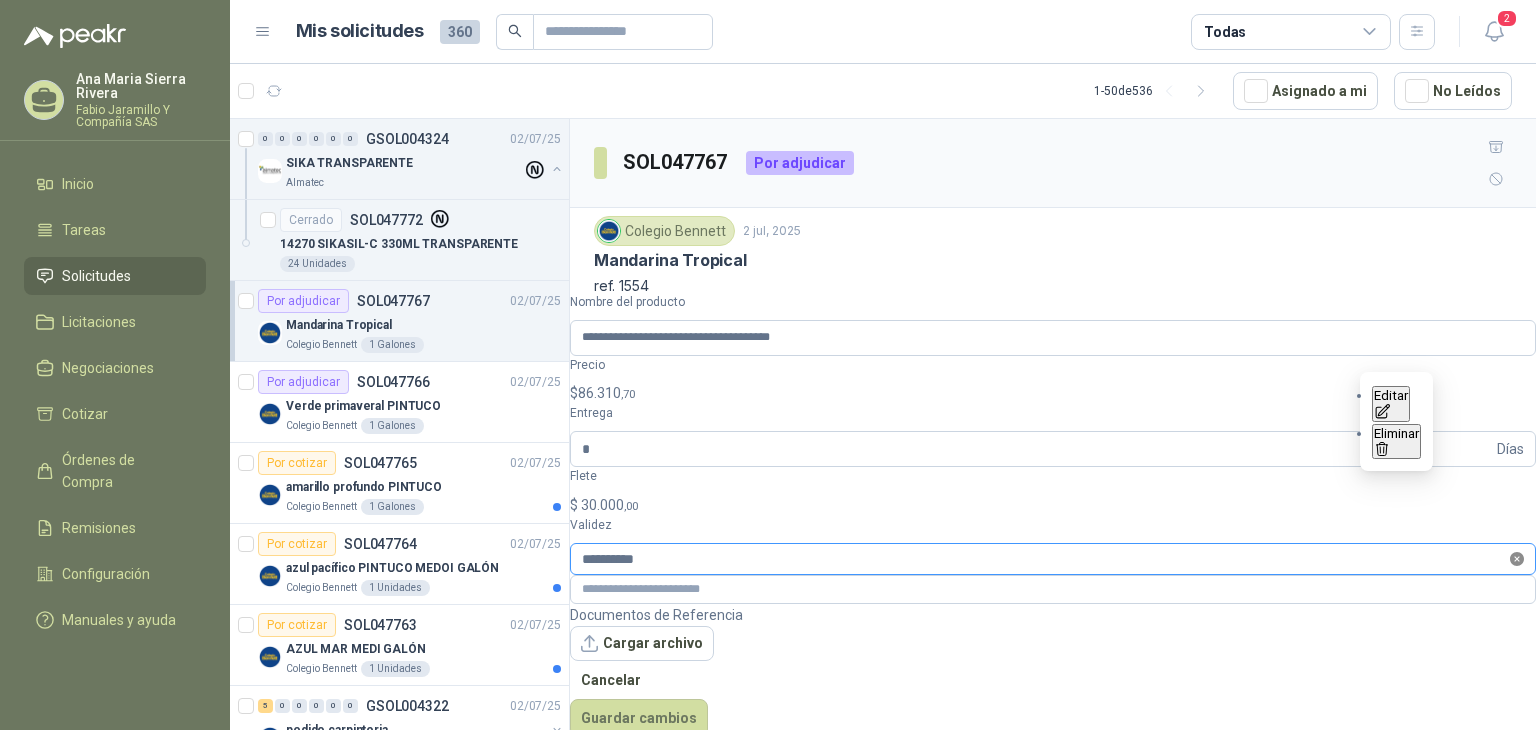 click at bounding box center [1517, 559] 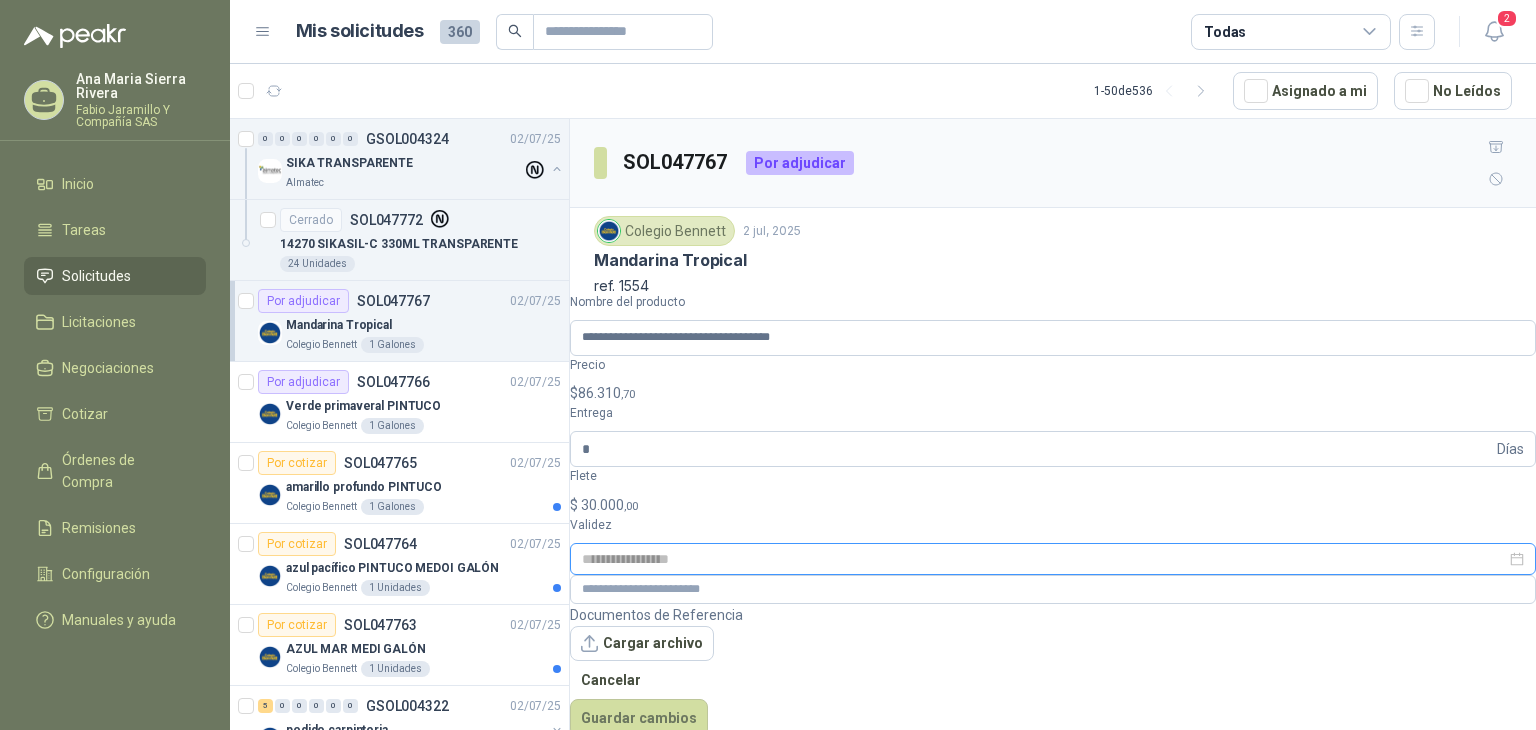click at bounding box center (1053, 559) 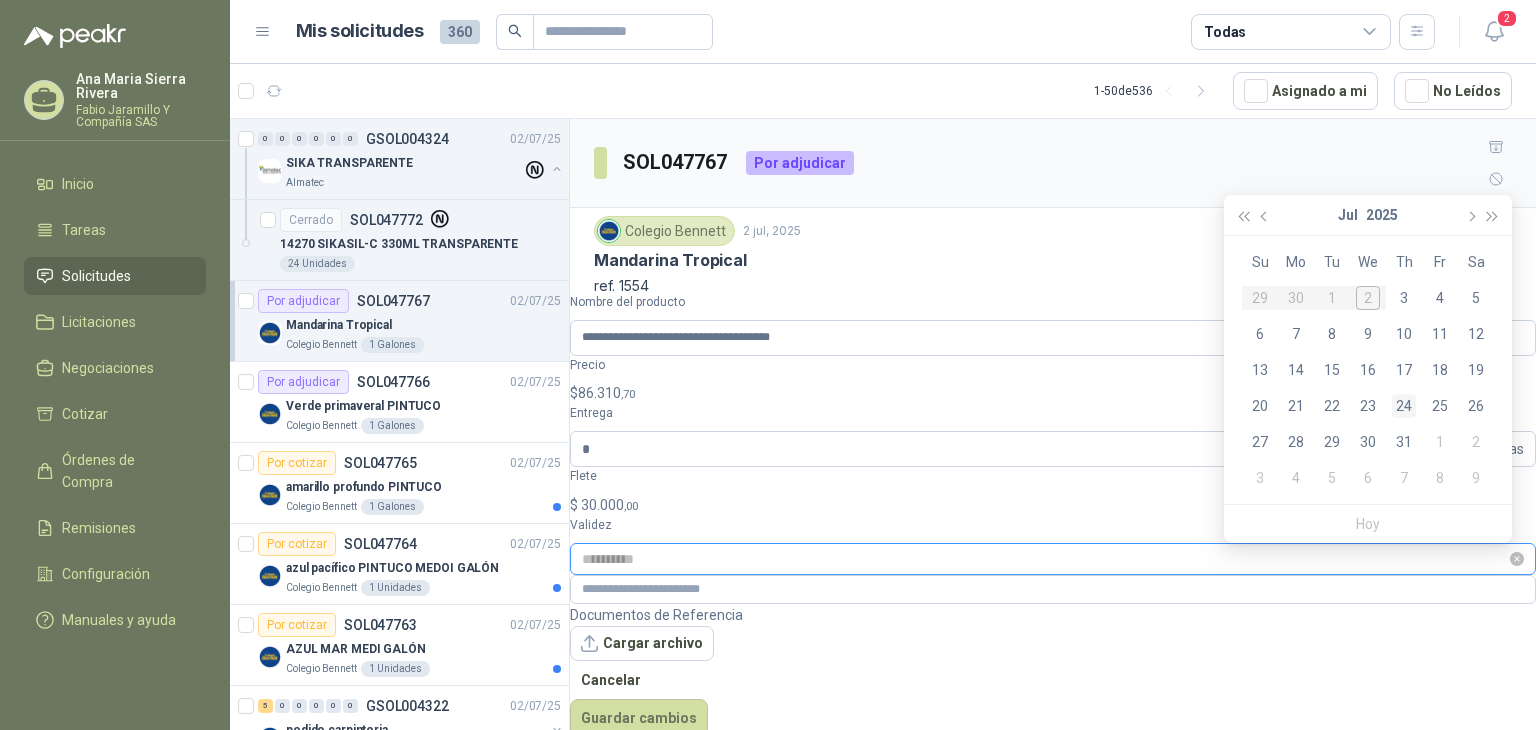 click on "24" at bounding box center (1404, 406) 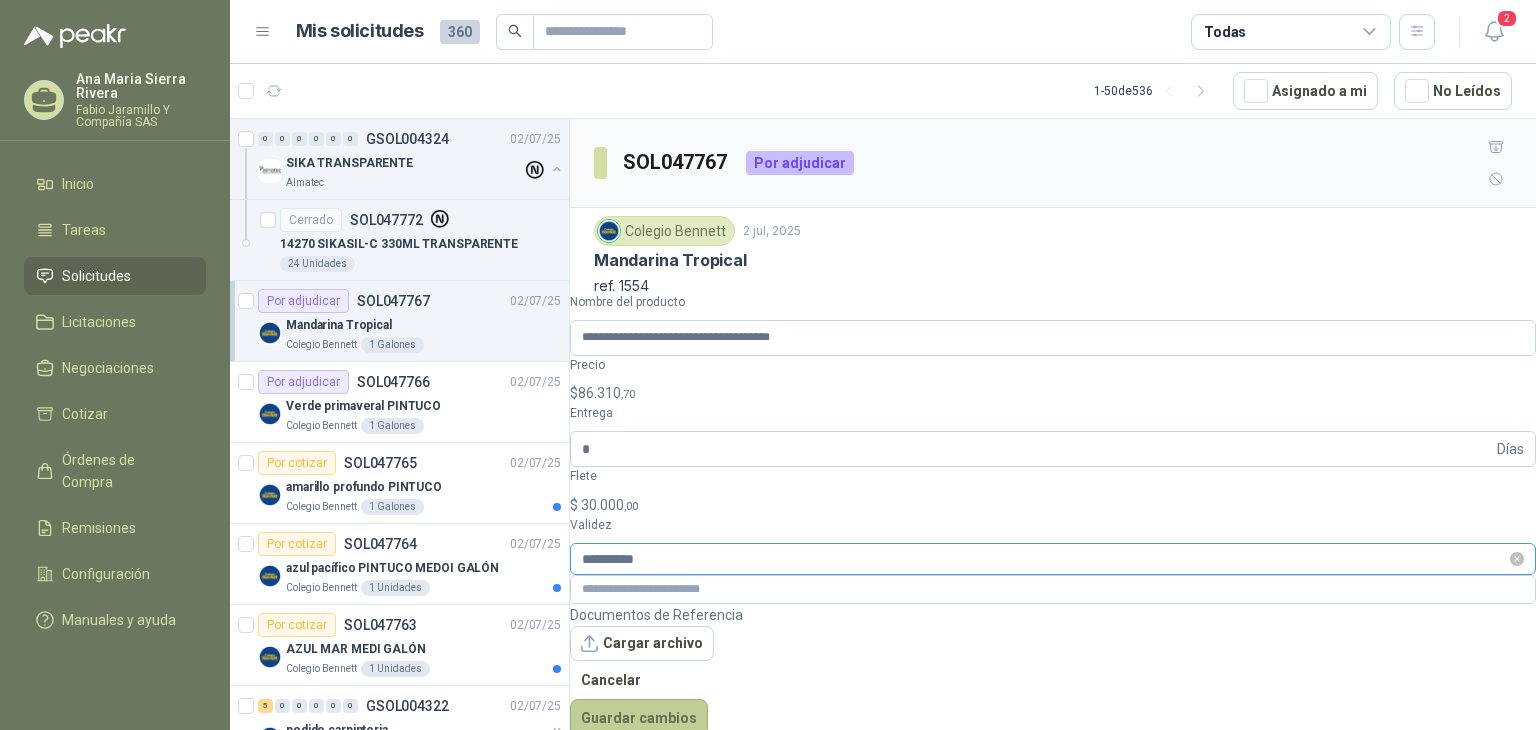 click on "Guardar cambios" at bounding box center [639, 718] 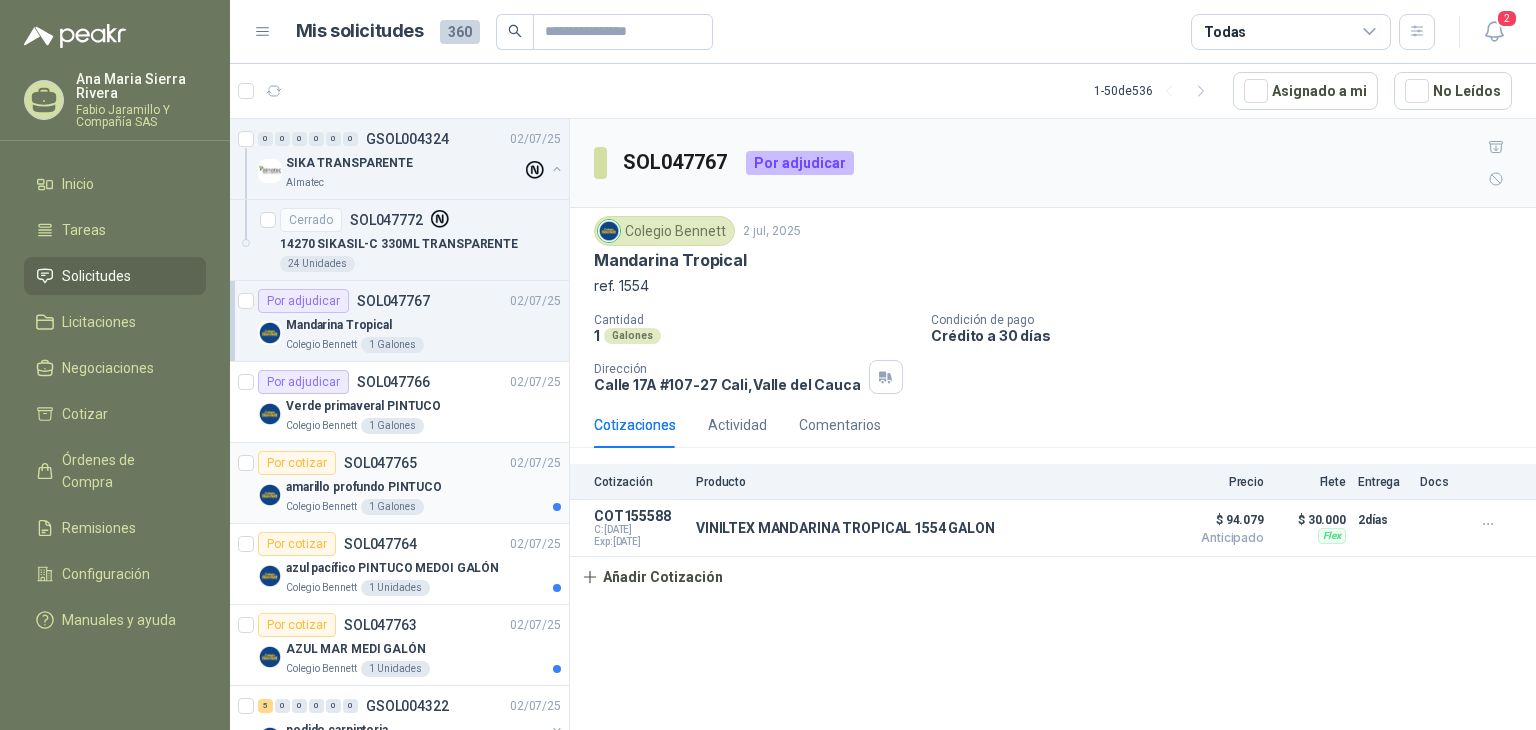 click on "SOL047765" at bounding box center [380, 463] 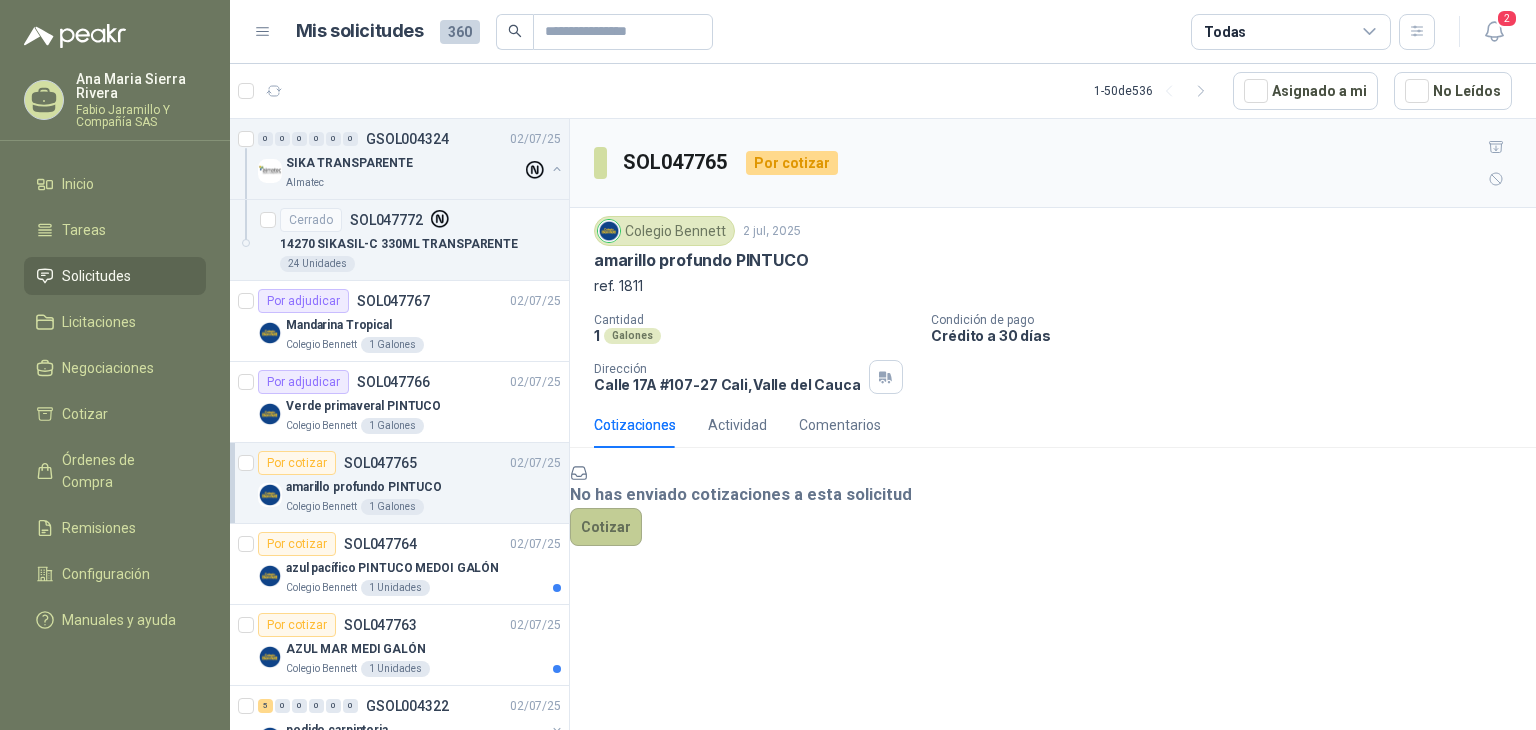 click on "Cotizar" at bounding box center [606, 527] 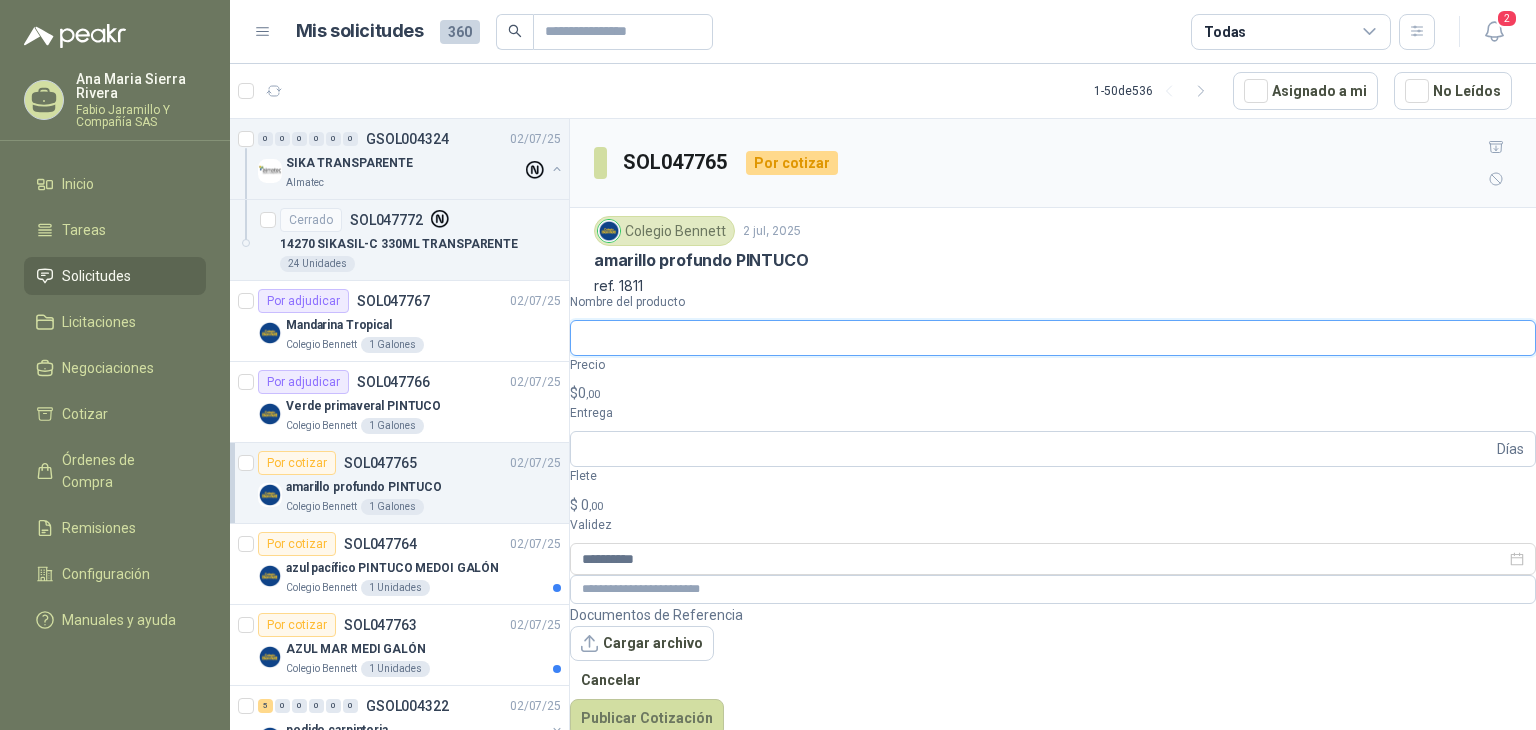 click on "Nombre del producto" at bounding box center (1053, 338) 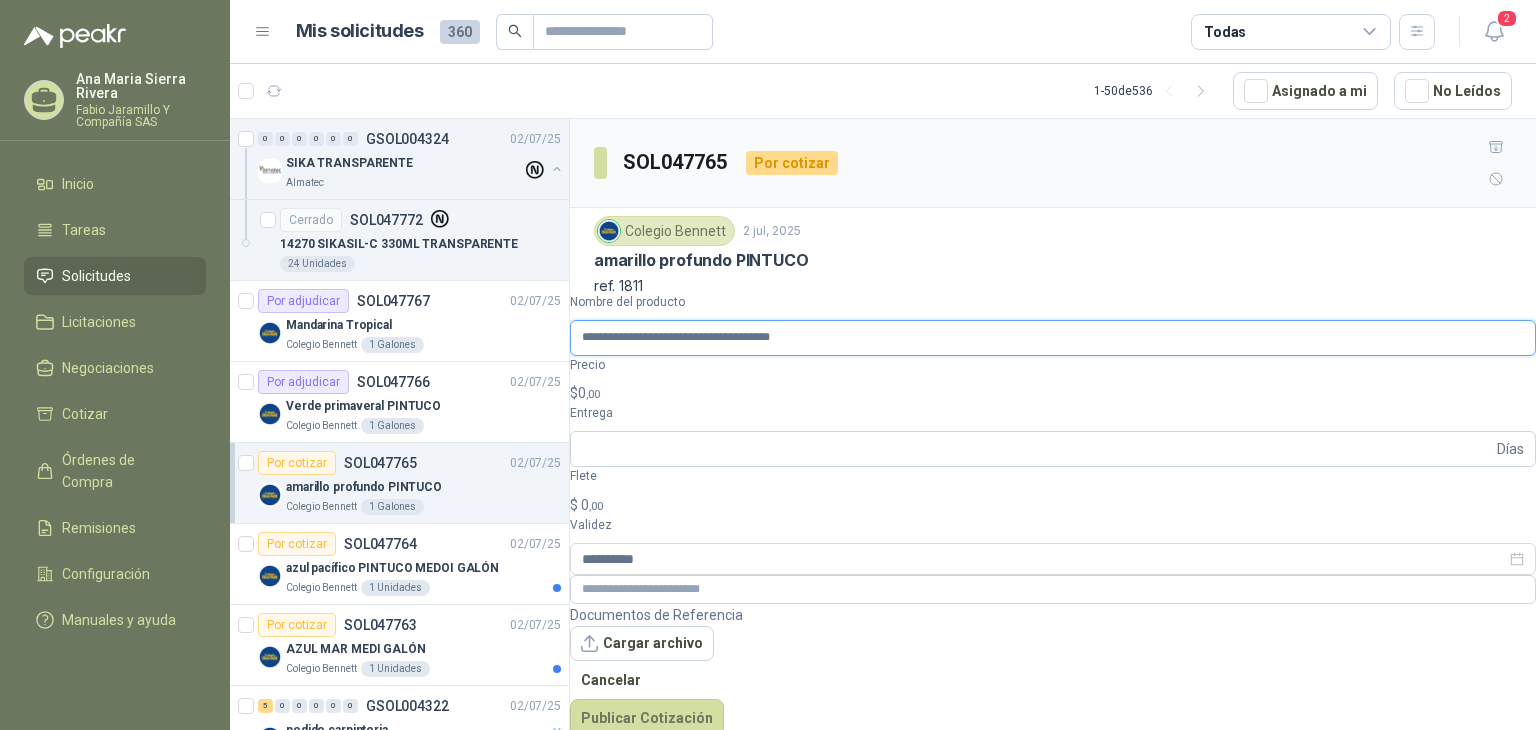 type on "**********" 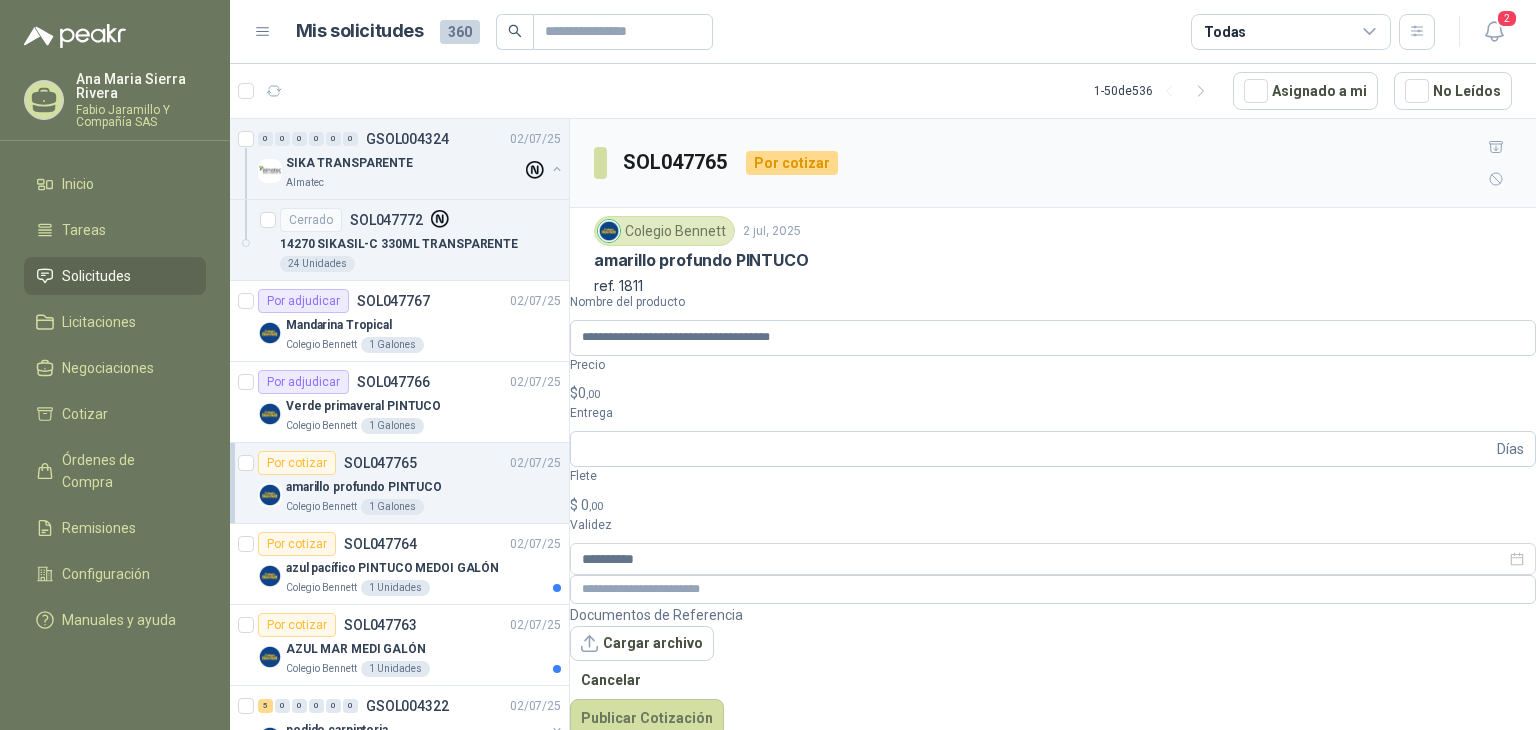 click on ",00" at bounding box center [593, 394] 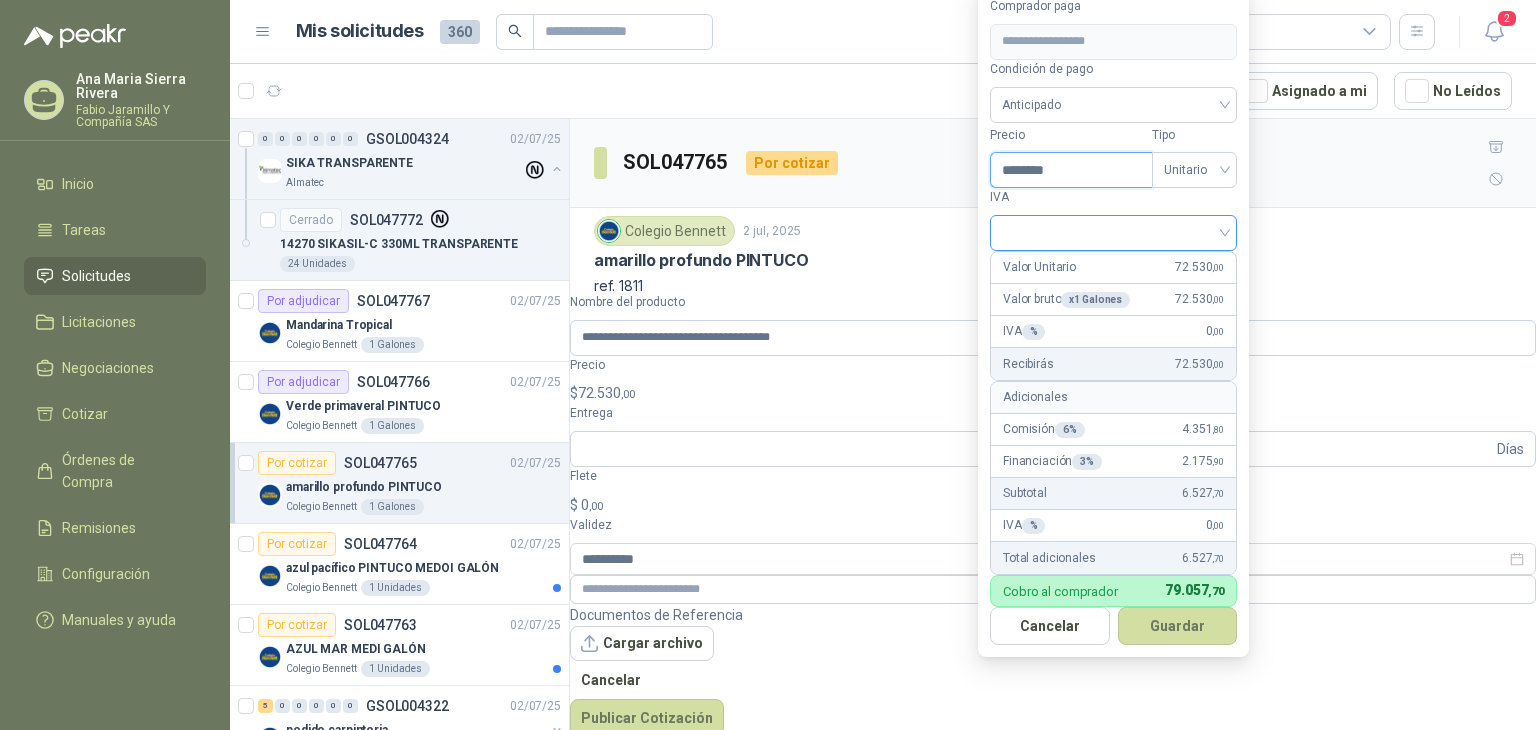 type on "********" 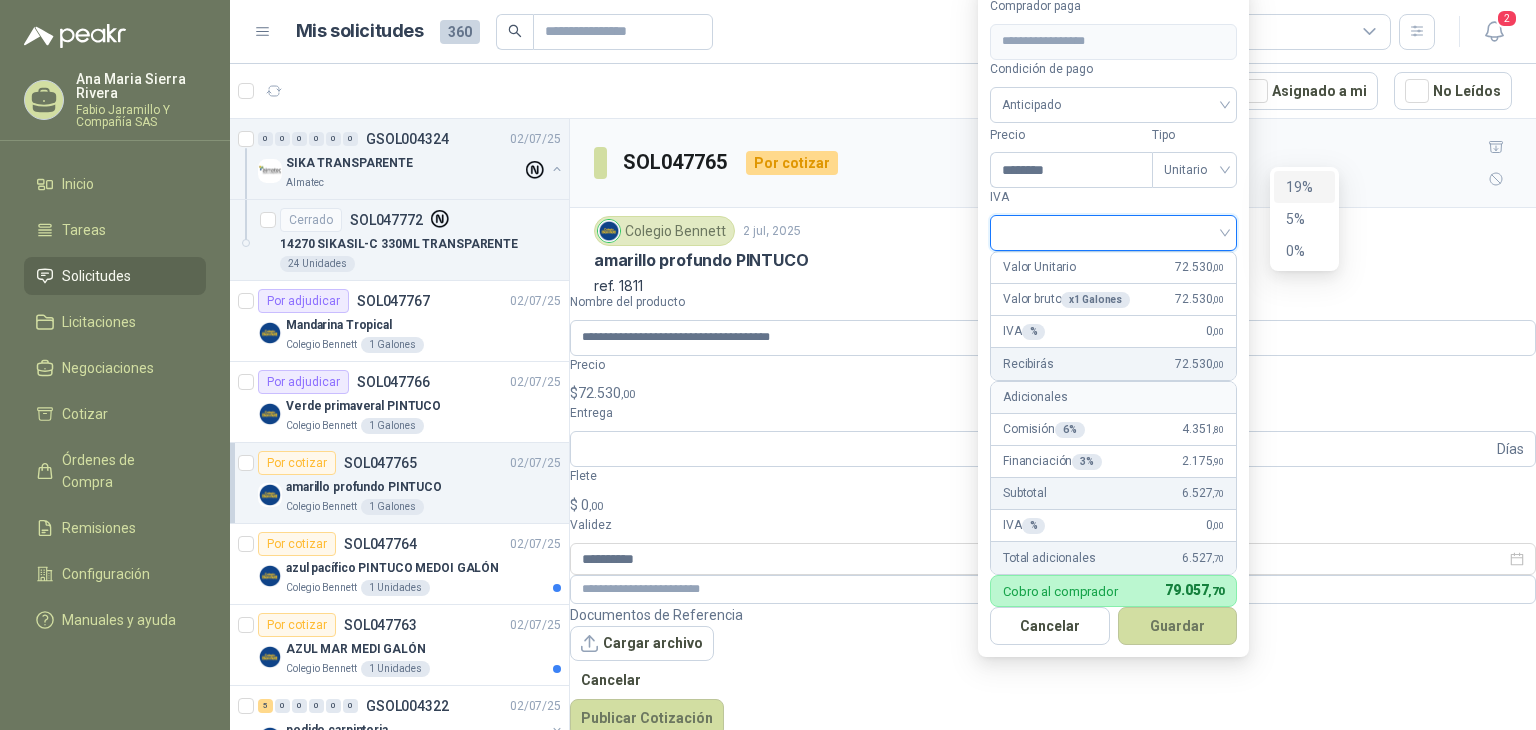 click at bounding box center [1113, 231] 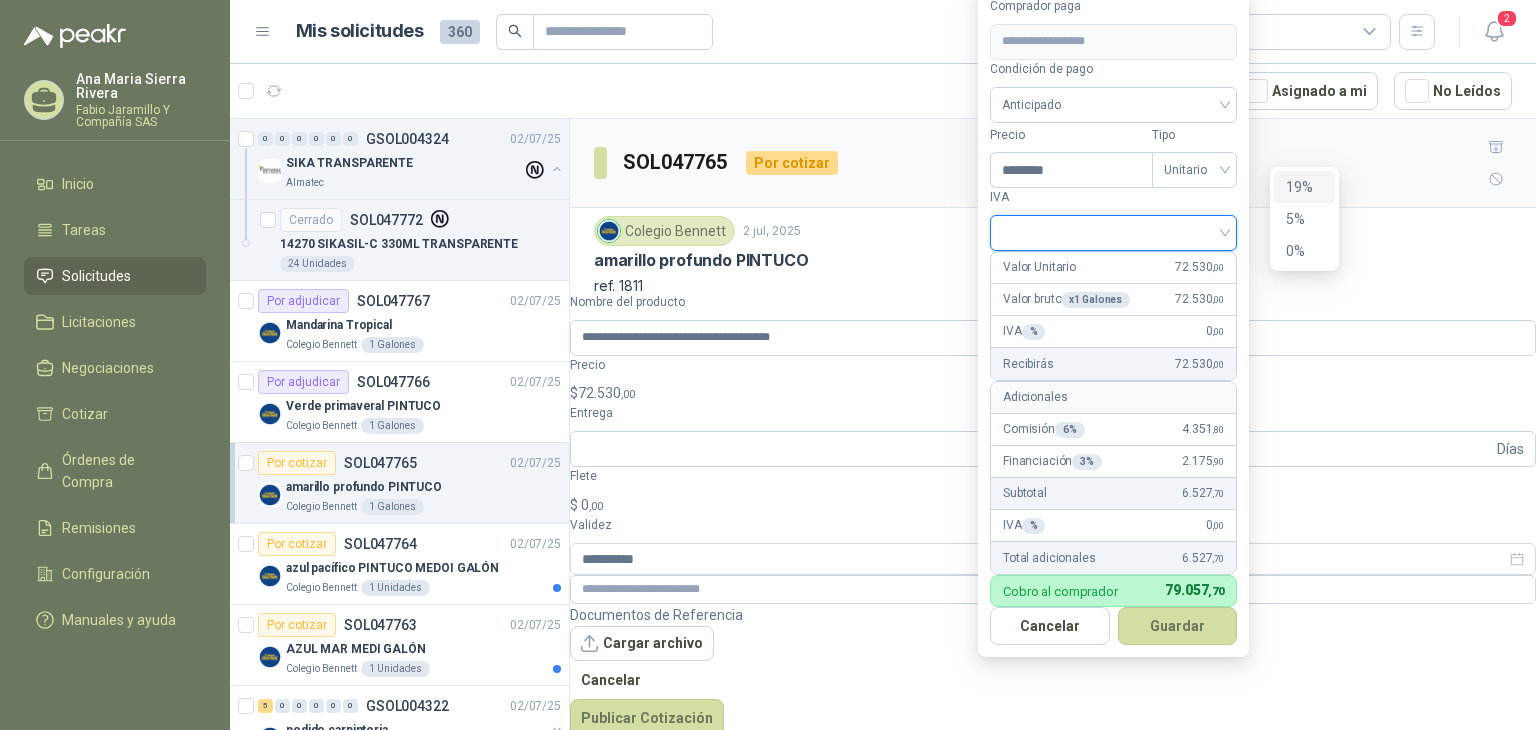 click on "19%" at bounding box center [1304, 187] 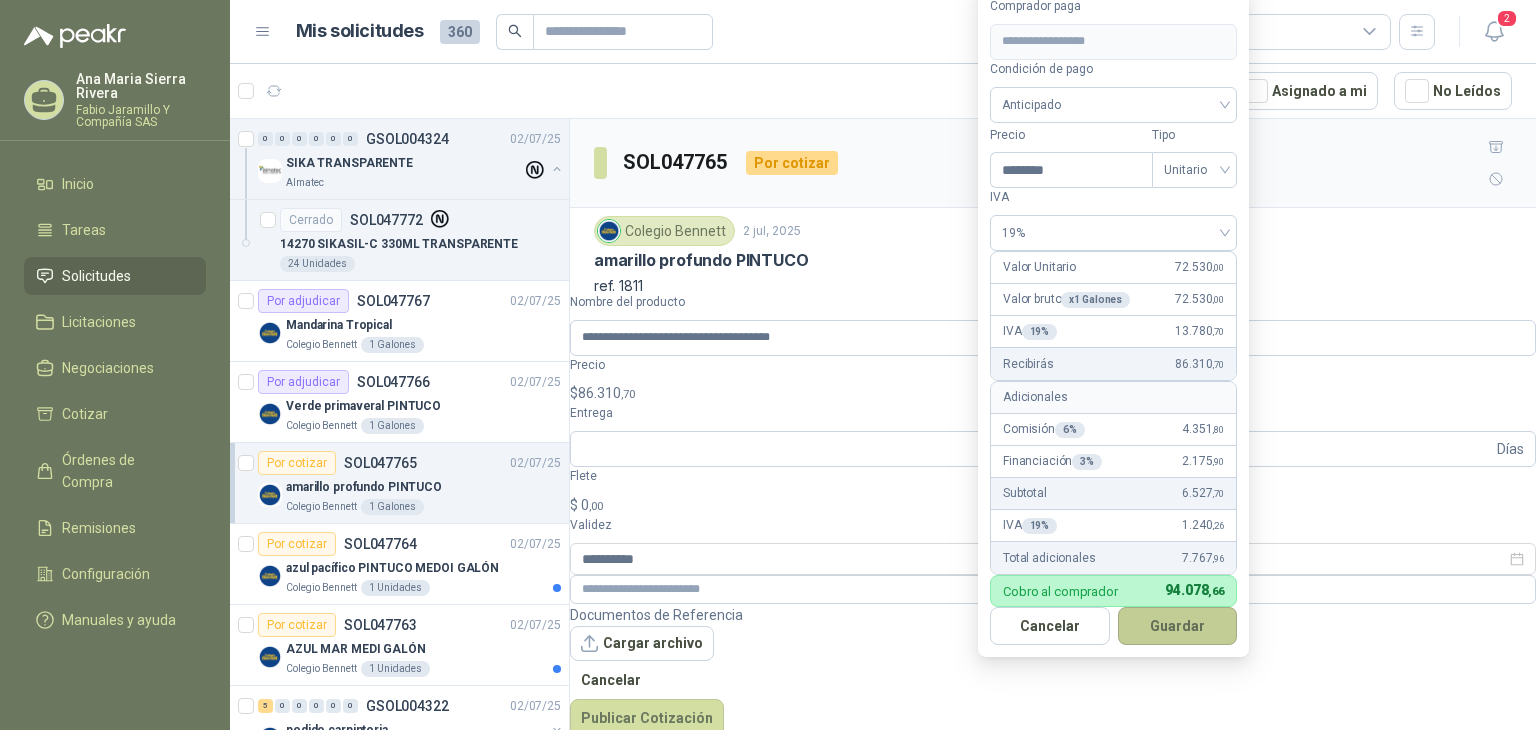 click on "Guardar" at bounding box center [1178, 626] 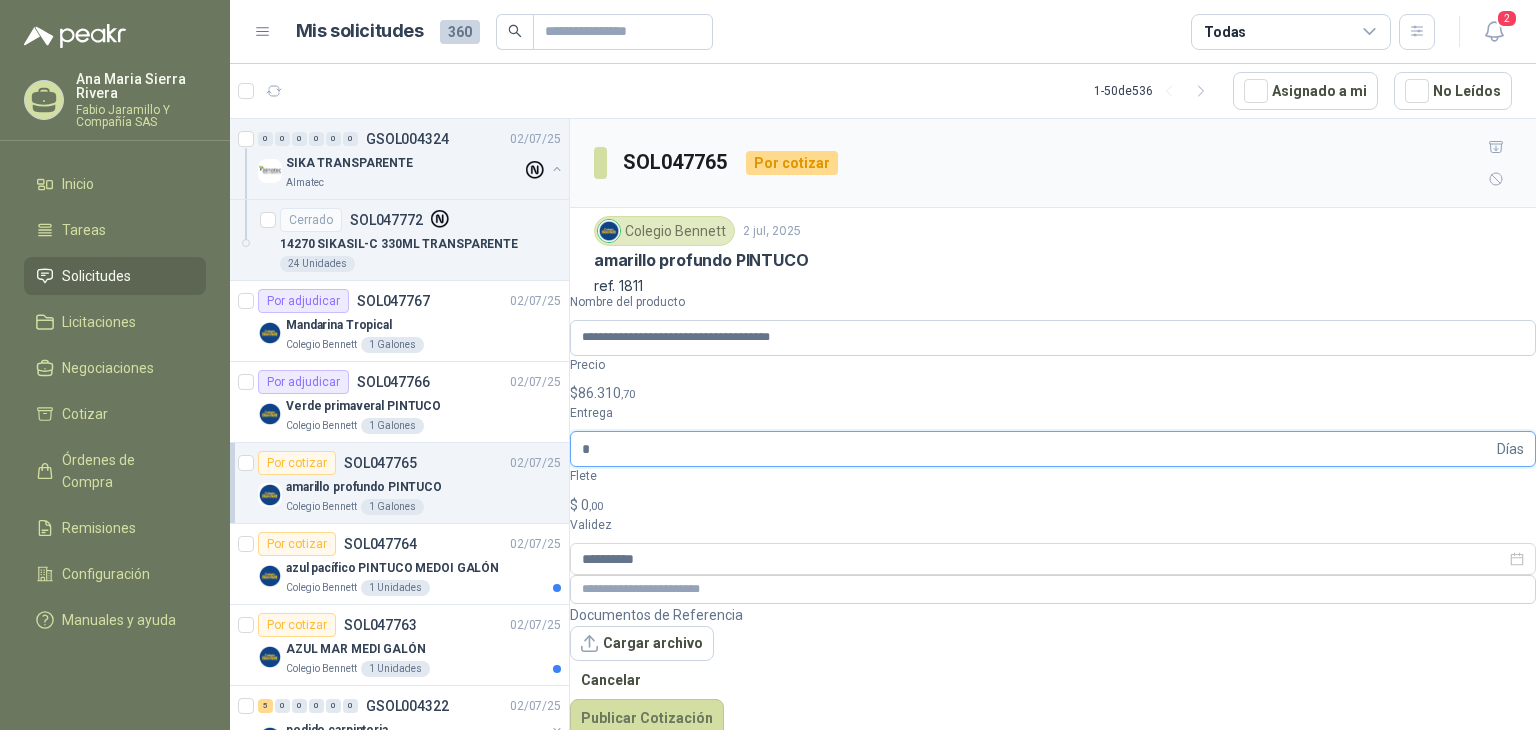 type on "*" 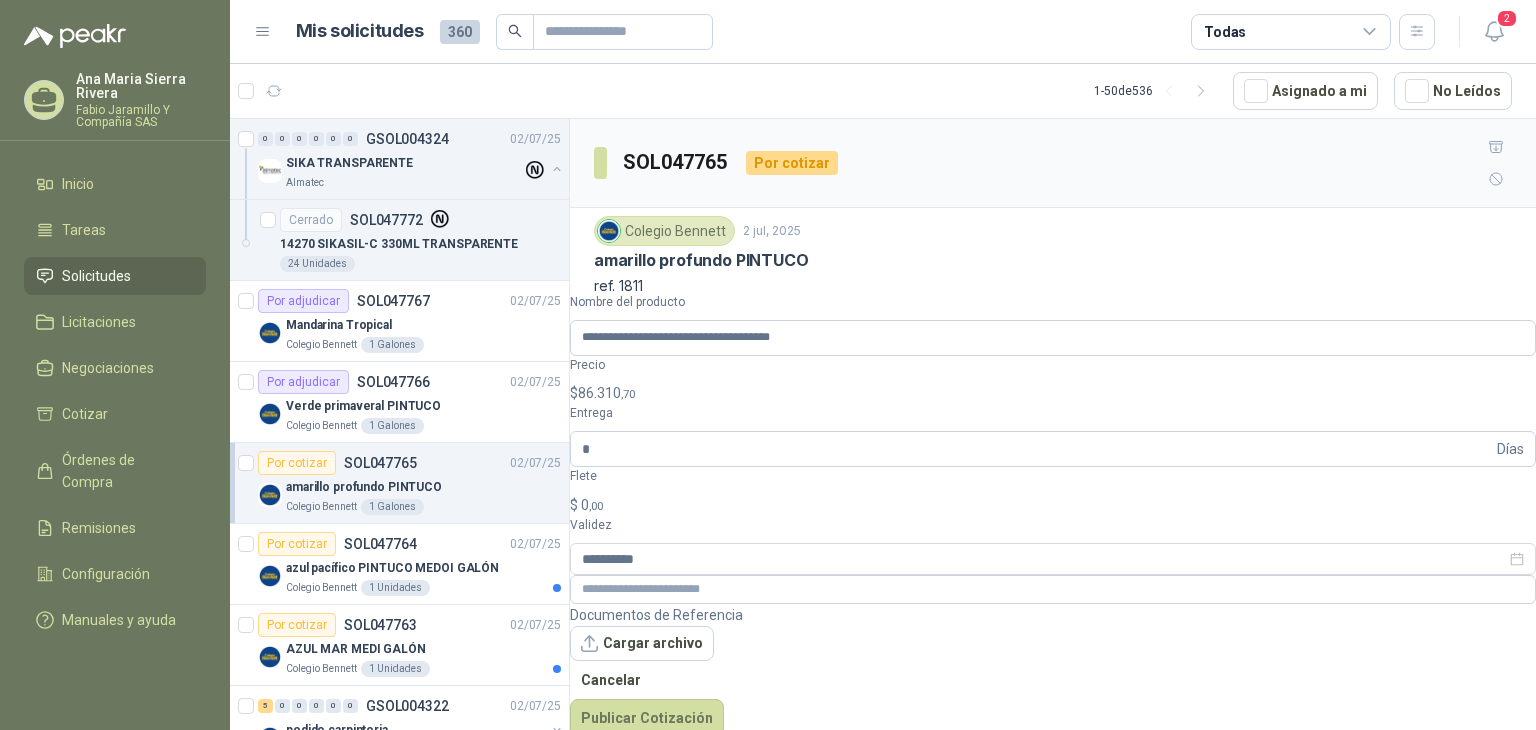 click on "$    0 ,00" at bounding box center (1053, 505) 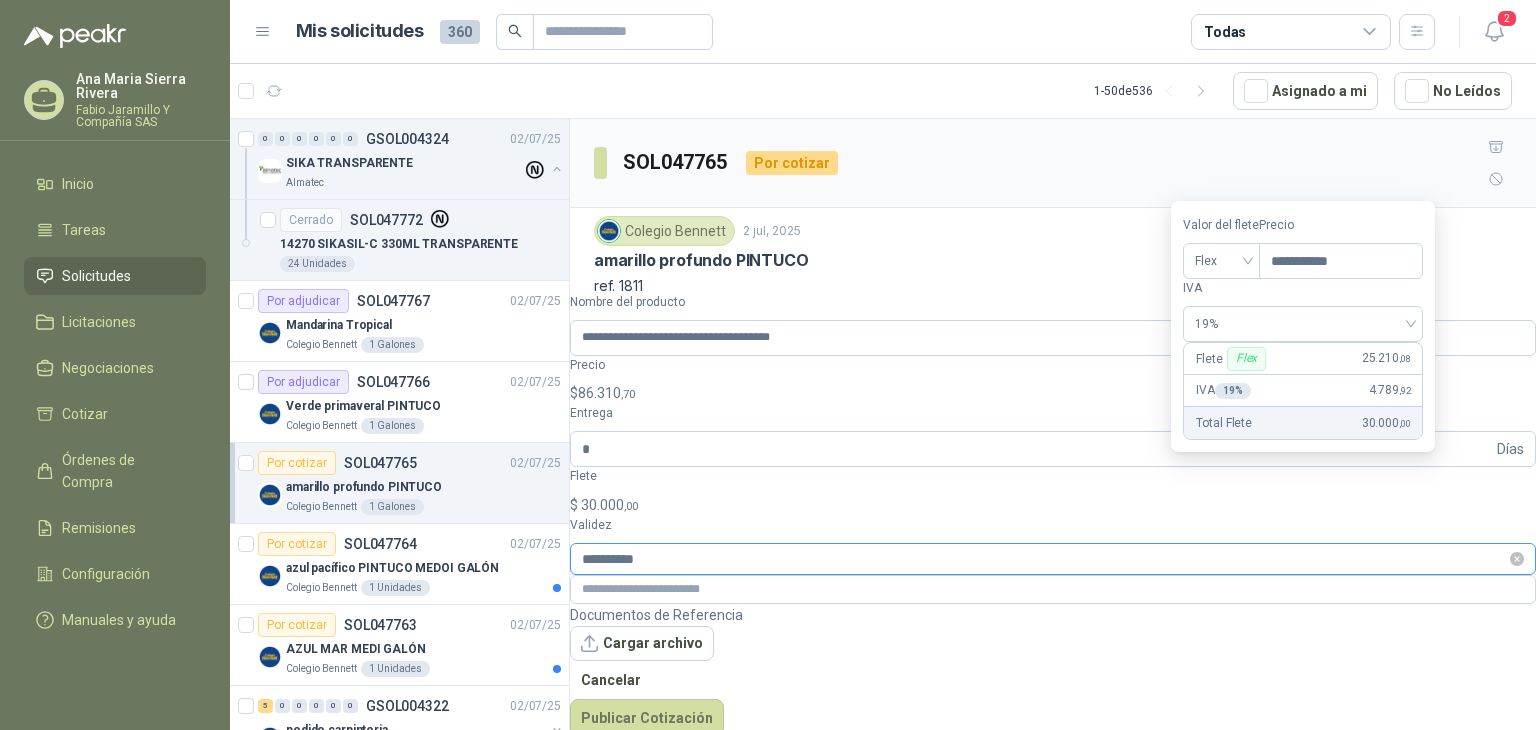 type on "**********" 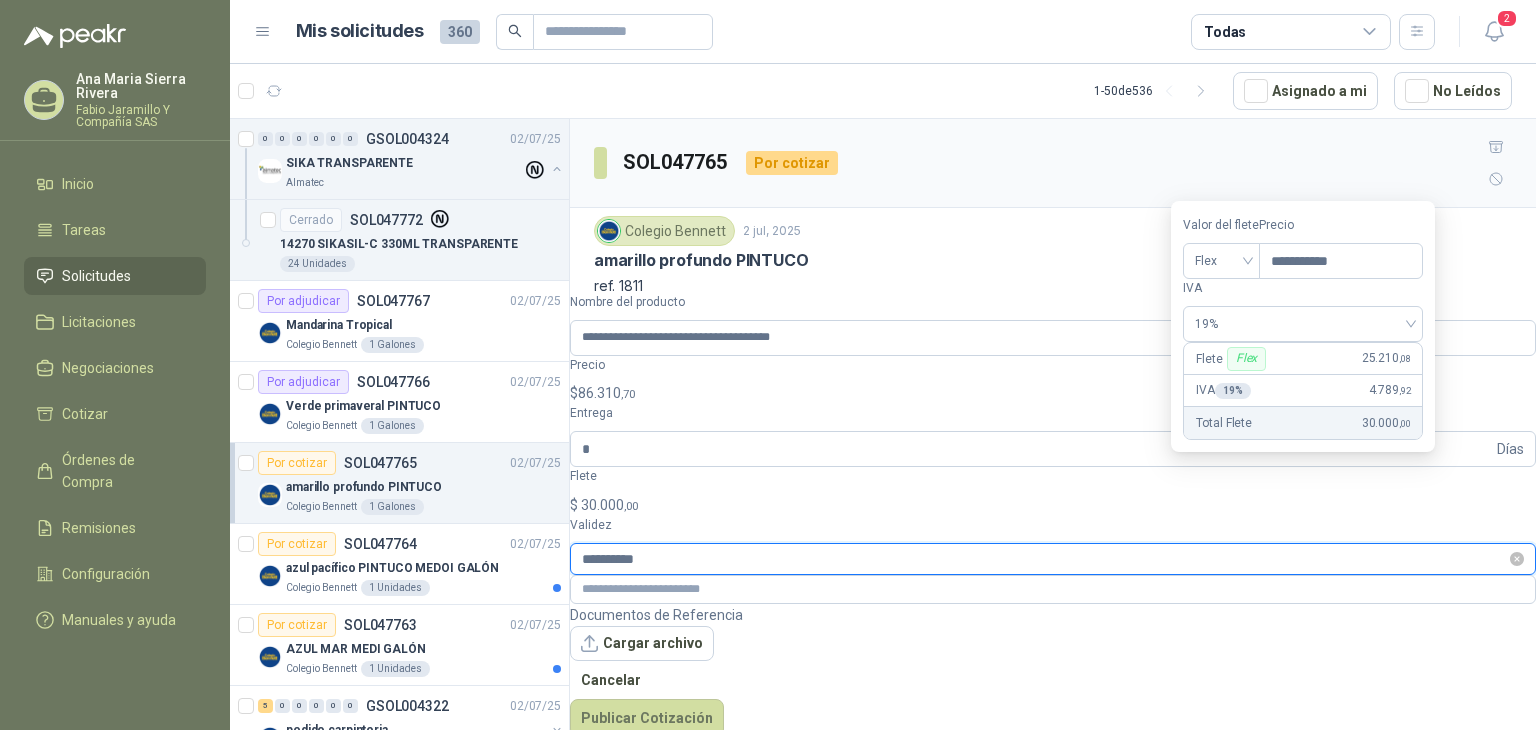 click on "**********" at bounding box center (1044, 559) 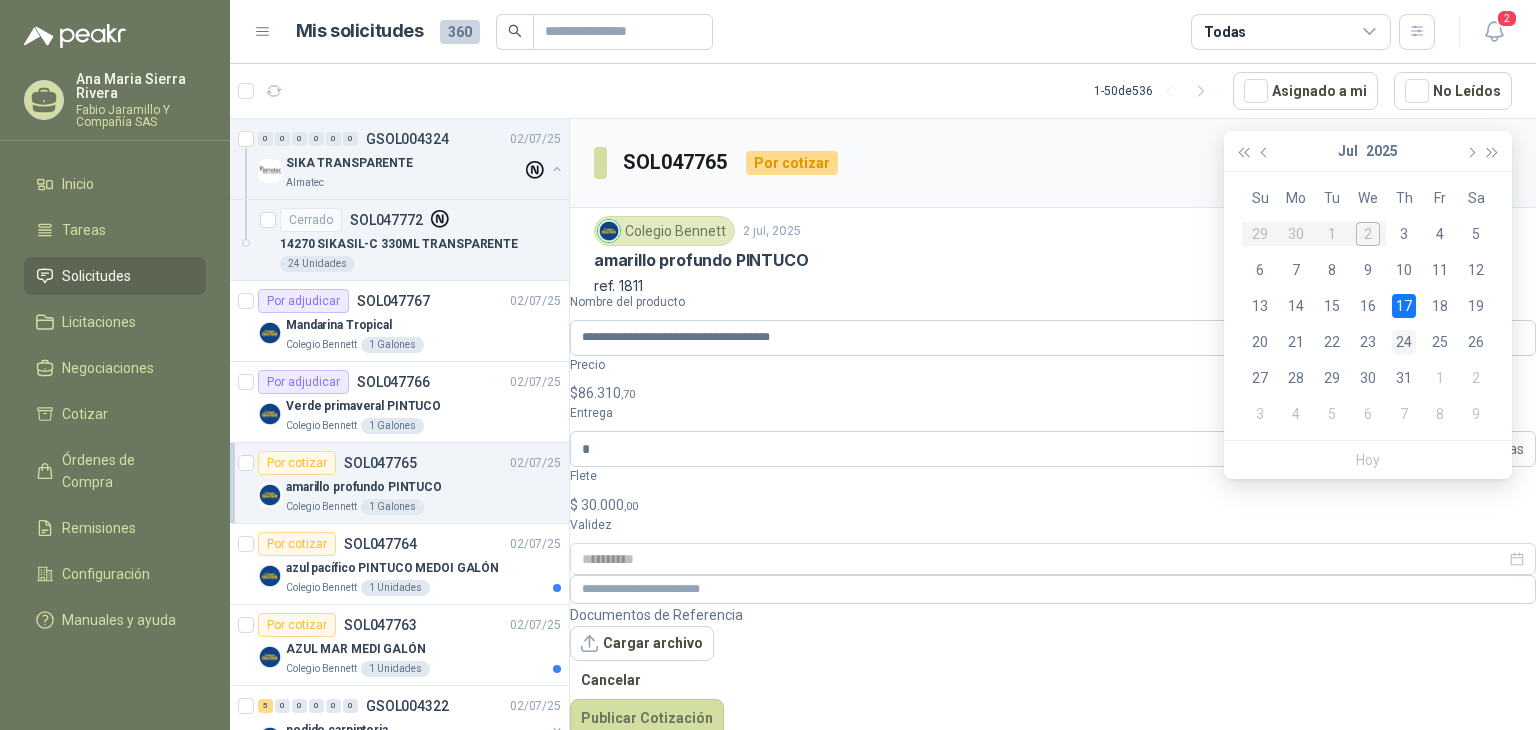 click on "24" at bounding box center [1404, 342] 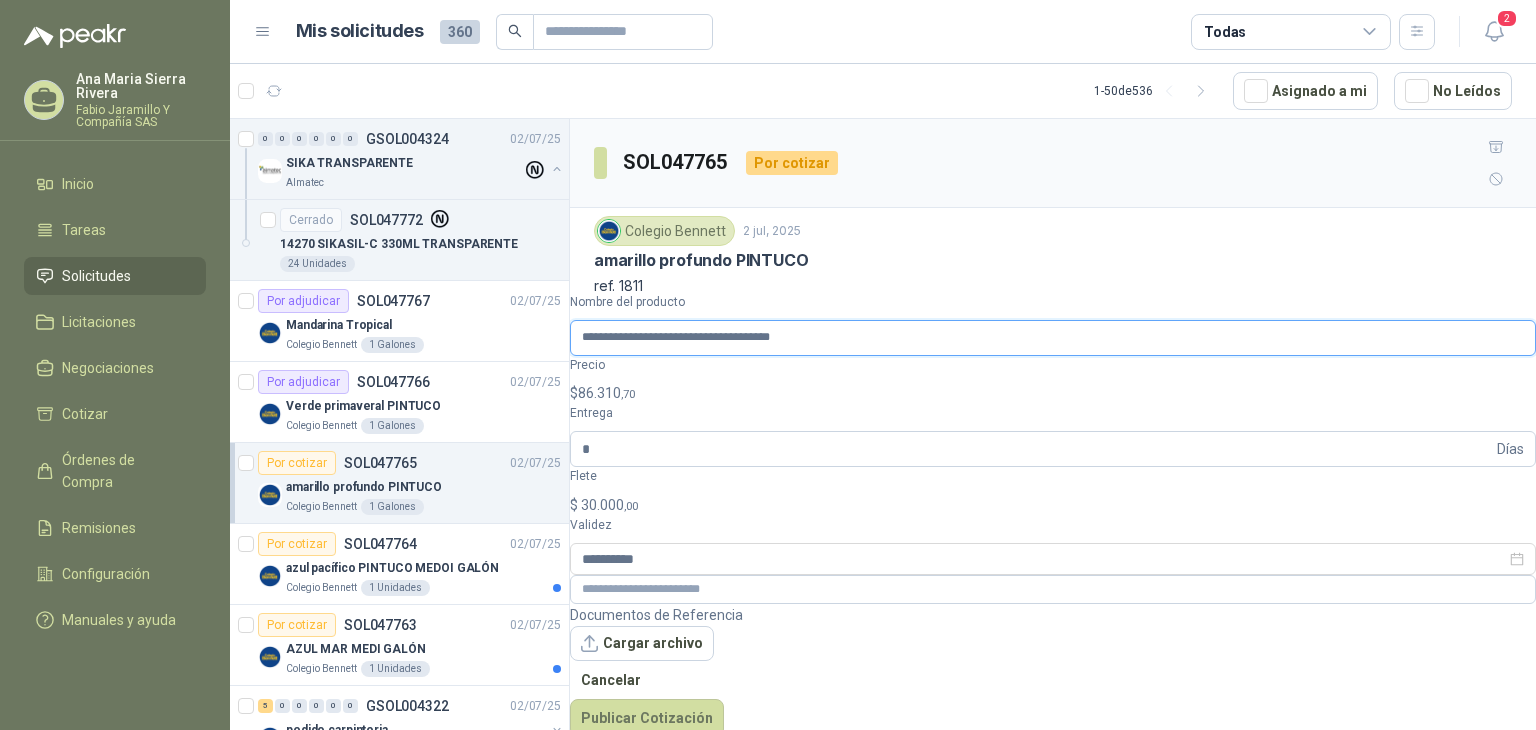 click on "**********" at bounding box center [1053, 338] 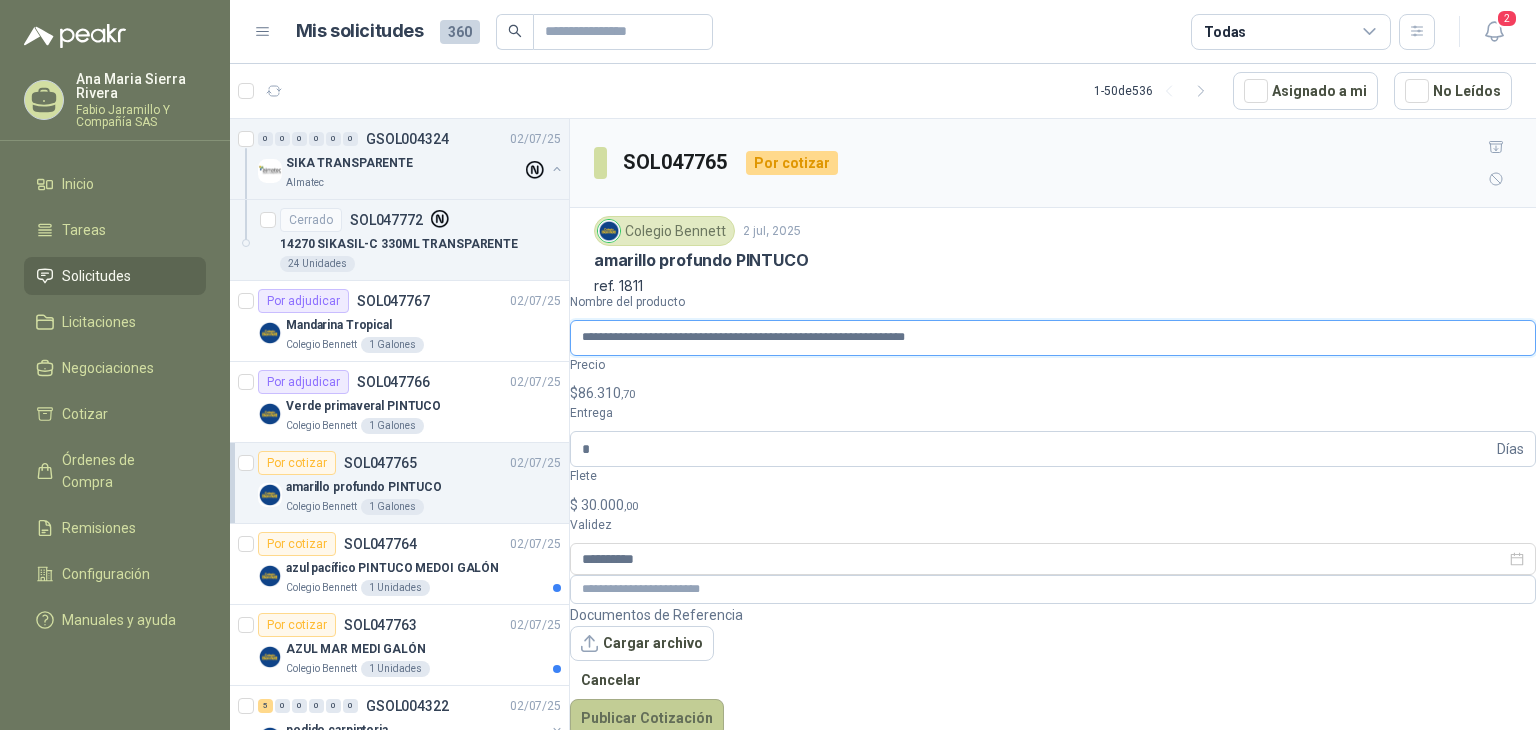 type on "**********" 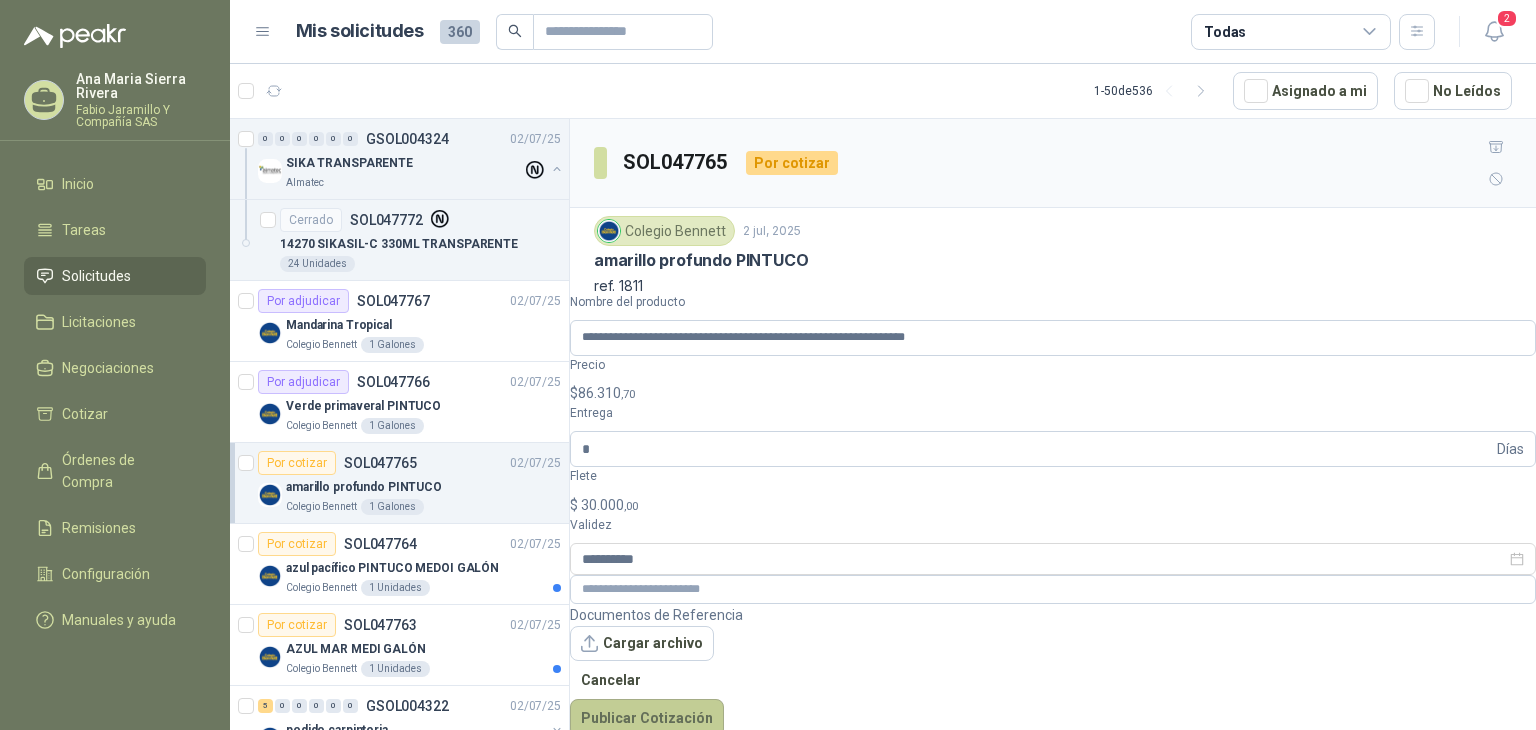 click on "Publicar Cotización" at bounding box center (647, 718) 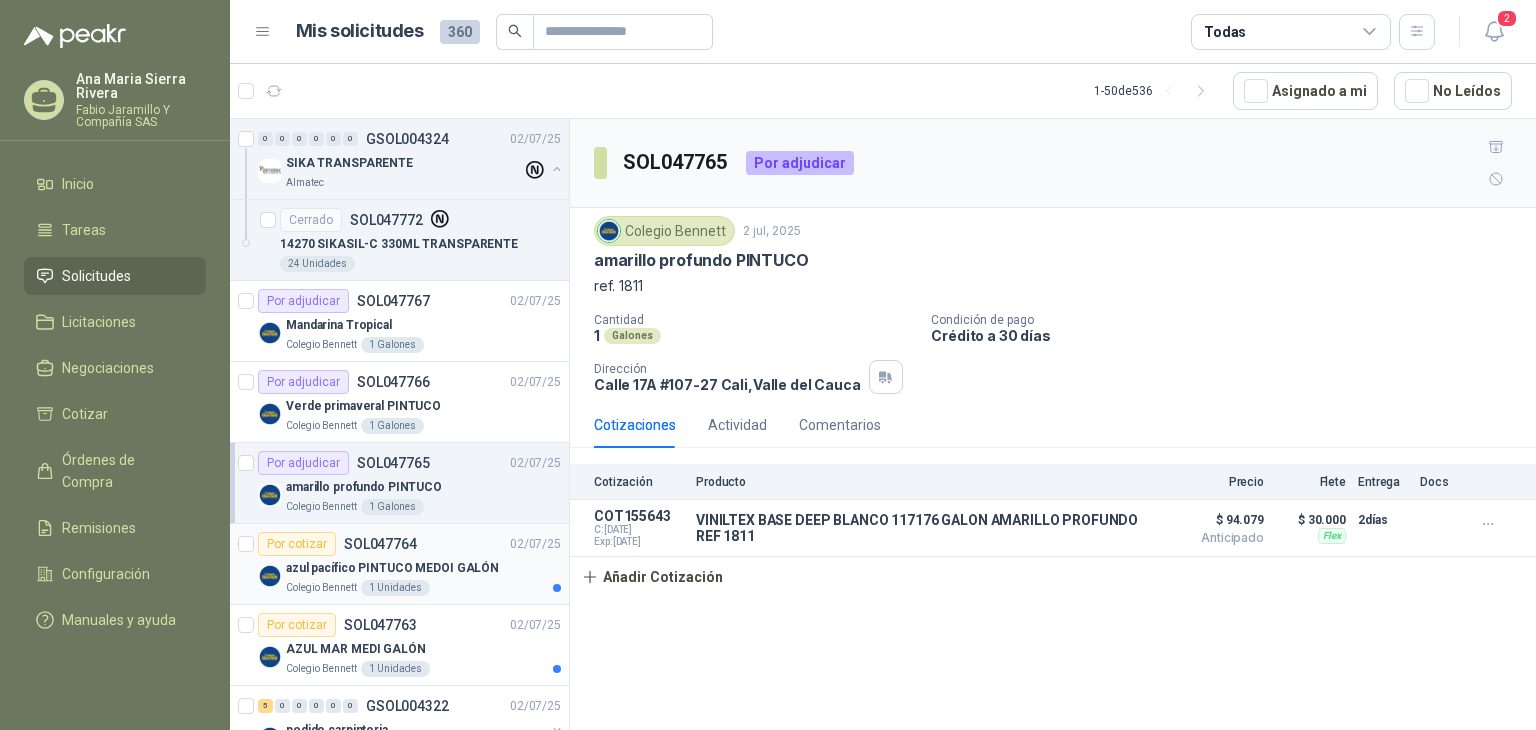 click on "azul pacífico PINTUCO MEDOI GALÓN" at bounding box center [392, 568] 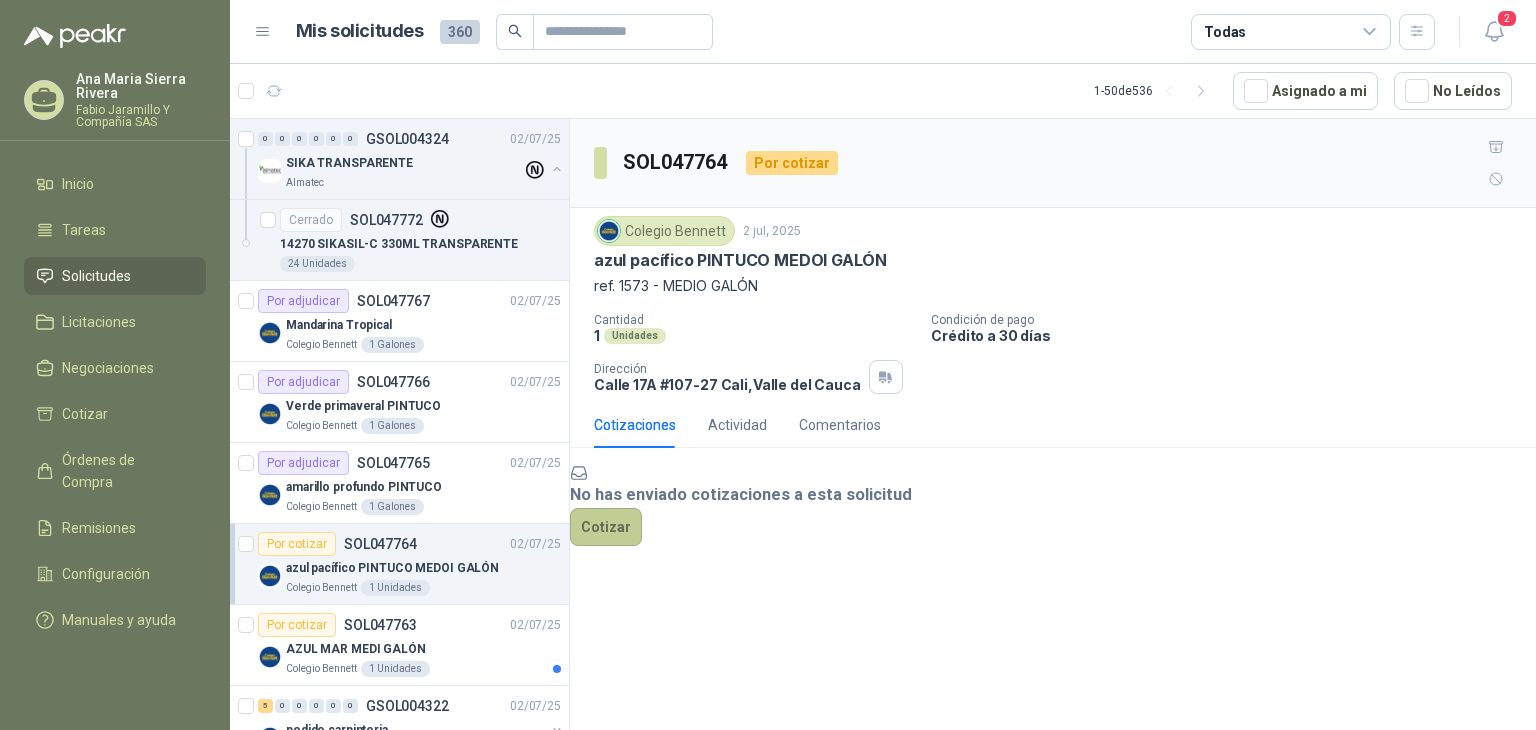 click on "Cotizar" at bounding box center [606, 527] 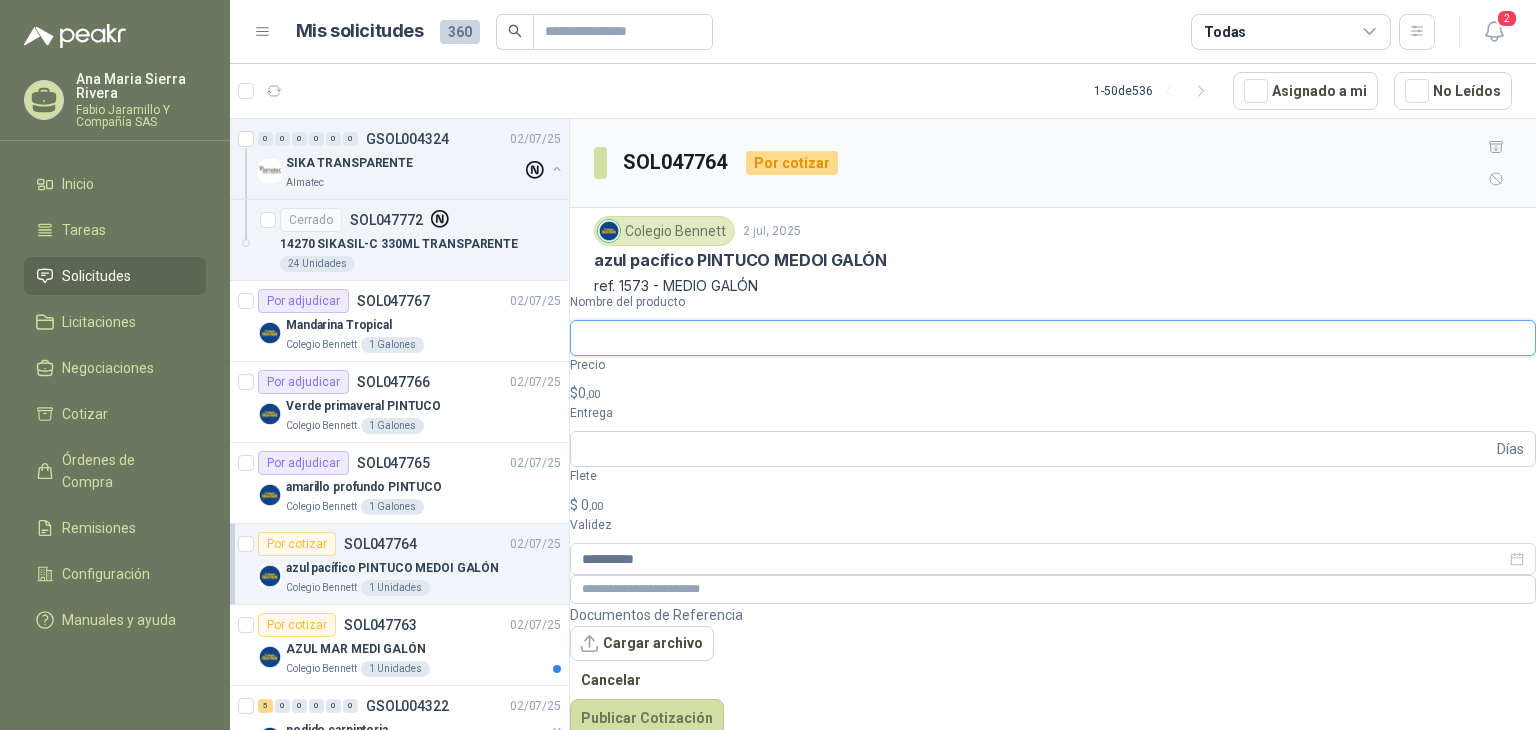 click on "Nombre del producto" at bounding box center (1053, 338) 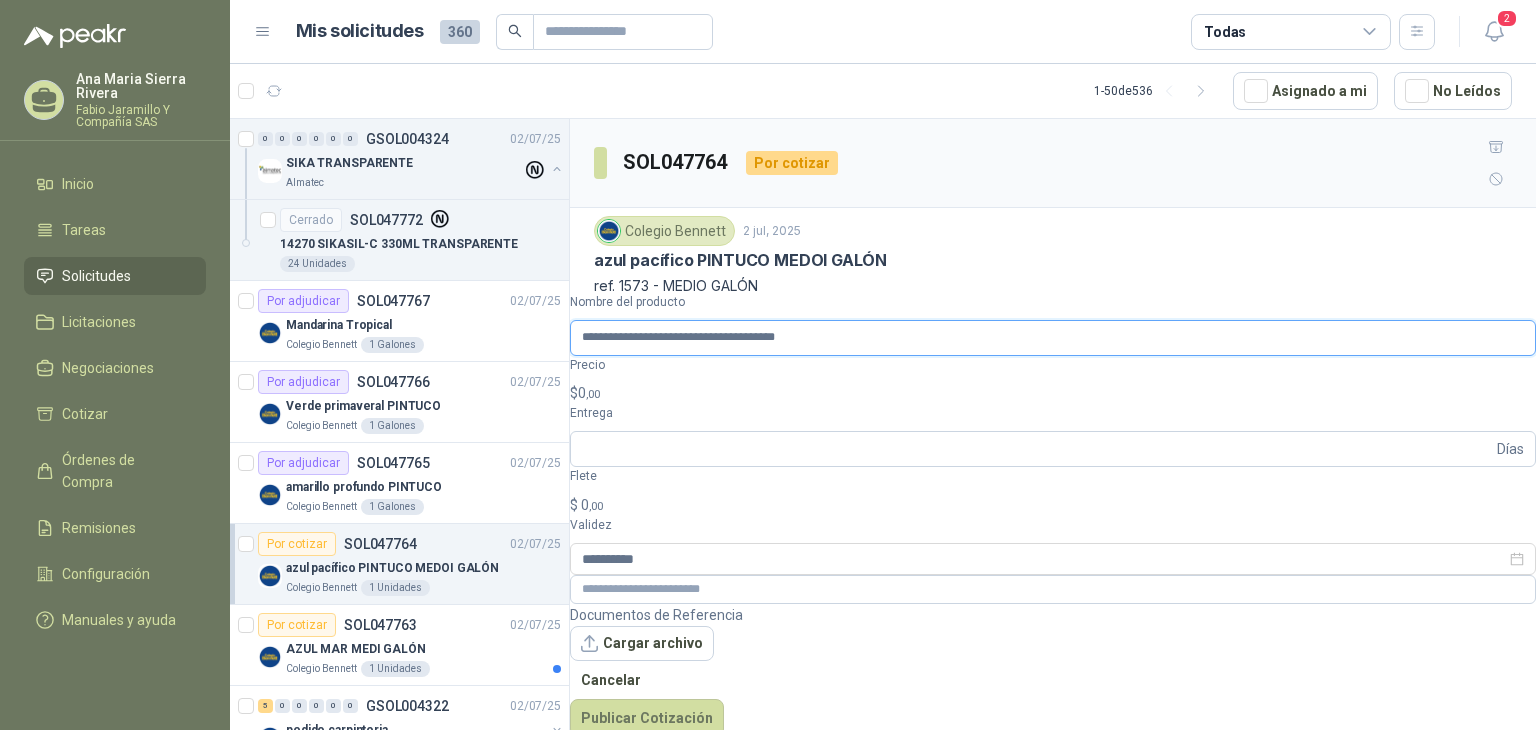 type on "**********" 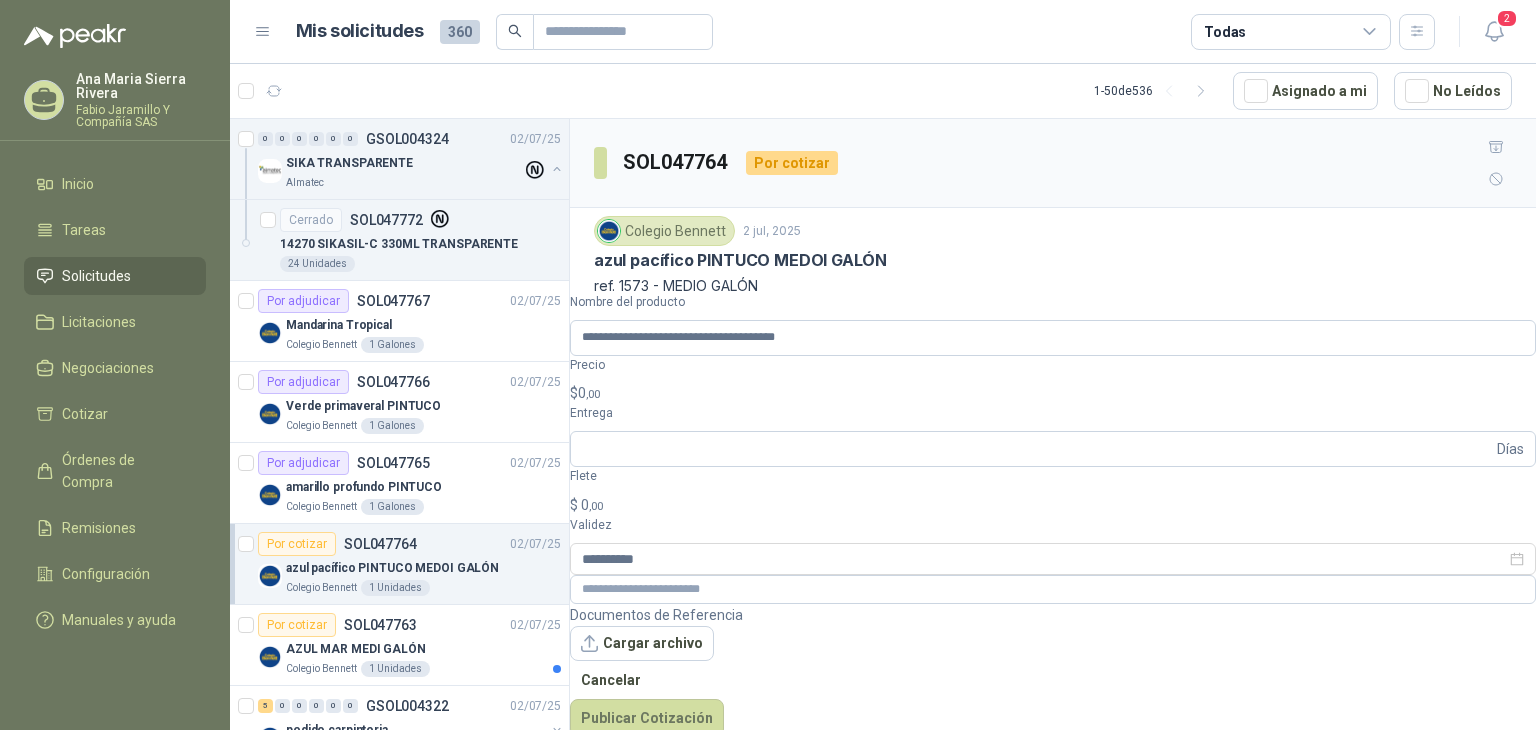 click on "[FIRST] [LAST] Fabio Jaramillo Y Compañía SAS   Inicio   Tareas   Solicitudes   Licitaciones   Negociaciones   Cotizar   Órdenes de Compra   Remisiones   Configuración   Manuales y ayuda Mis solicitudes 360 Todas 2 1 - 50  de  536 Asignado a mi No Leídos 0   0   0   0   0   0   GSOL004324 [DATE]   SIKA TRANSPARENTE Almatec   Cerrado SOL047772 14270	SIKASIL-C 330ML TRANSPARENTE 24   Unidades Por adjudicar SOL047767 [DATE]   Mandarina Tropical Colegio Bennett 1   Galones Por adjudicar SOL047766 [DATE]   Verde primaveral PINTUCO Colegio Bennett 1   Galones Por adjudicar SOL047765 [DATE]   amarillo profundo PINTUCO Colegio Bennett 1   Galones Por cotizar SOL047764 [DATE]   azul pacífico PINTUCO MEDOI GALÓN Colegio Bennett 1   Unidades Por cotizar SOL047763 [DATE]   AZUL MAR MEDI GALÓN Colegio Bennett 1   Unidades 5   0   0   0   0   0   GSOL004322 [DATE]   pedido carpinteria Colegio Bennett   0   0   0   0   0   0   GSOL004306 [DATE]   THINNER Almatec   2   0   0   0   0   0" at bounding box center (768, 365) 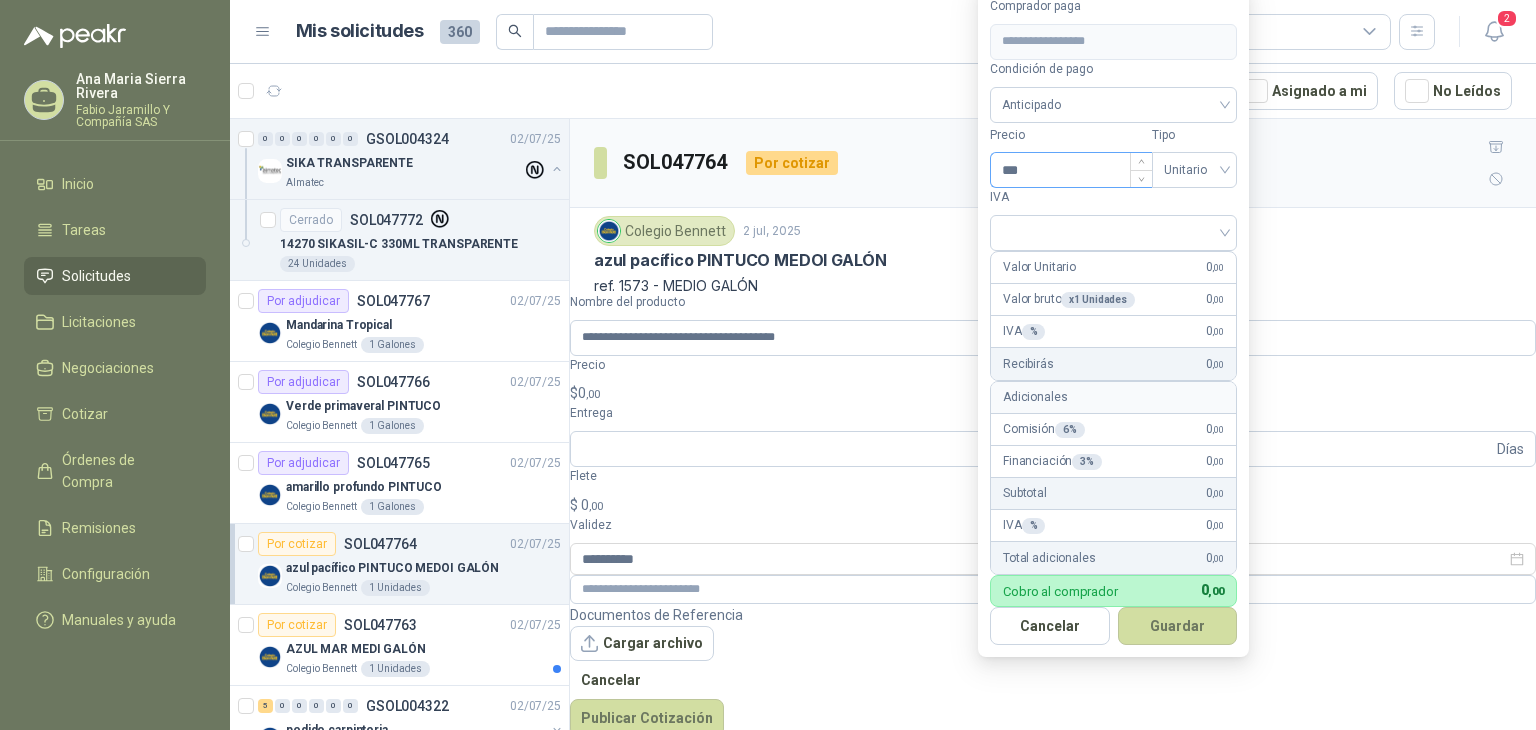 click on "***" at bounding box center [1071, 170] 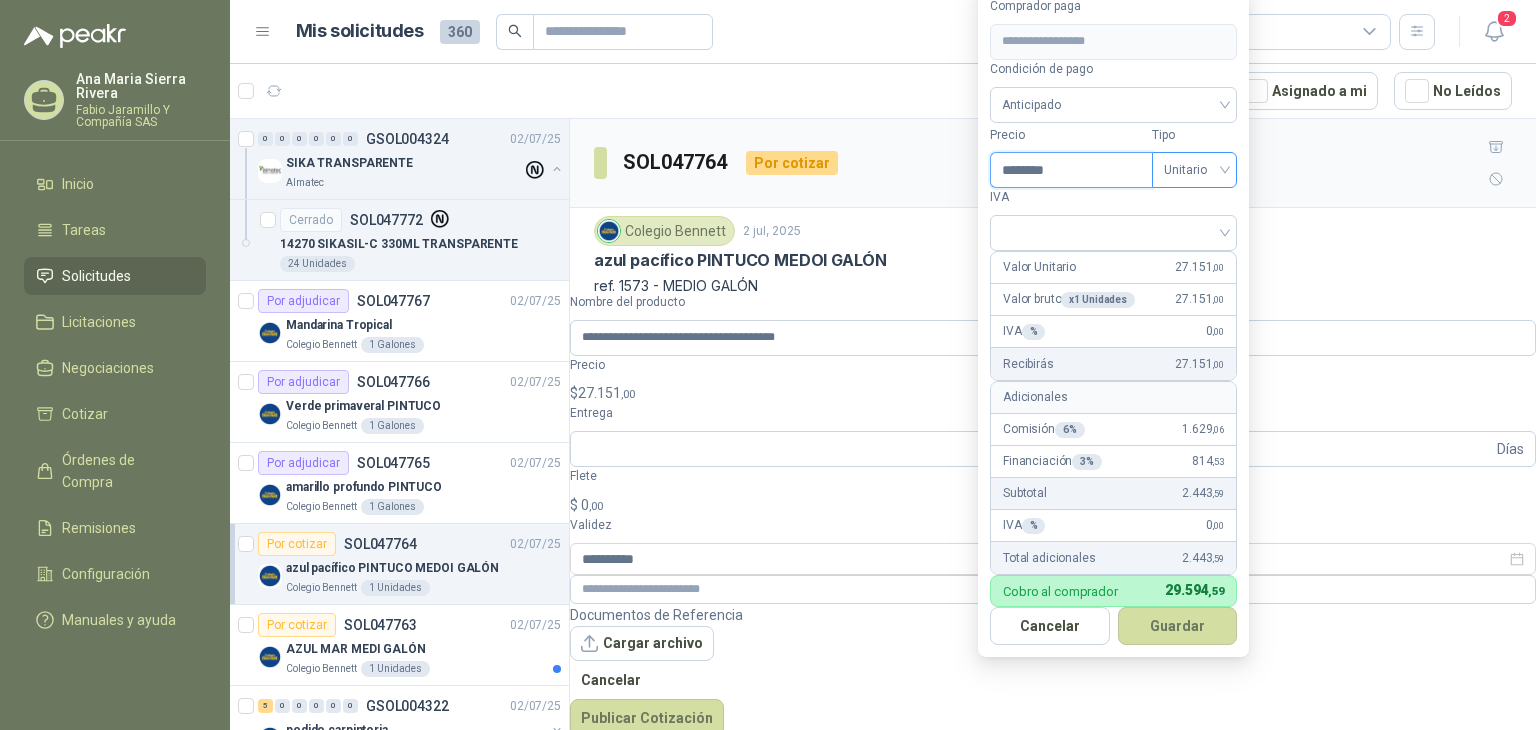 click on "Unitario" at bounding box center [1194, 170] 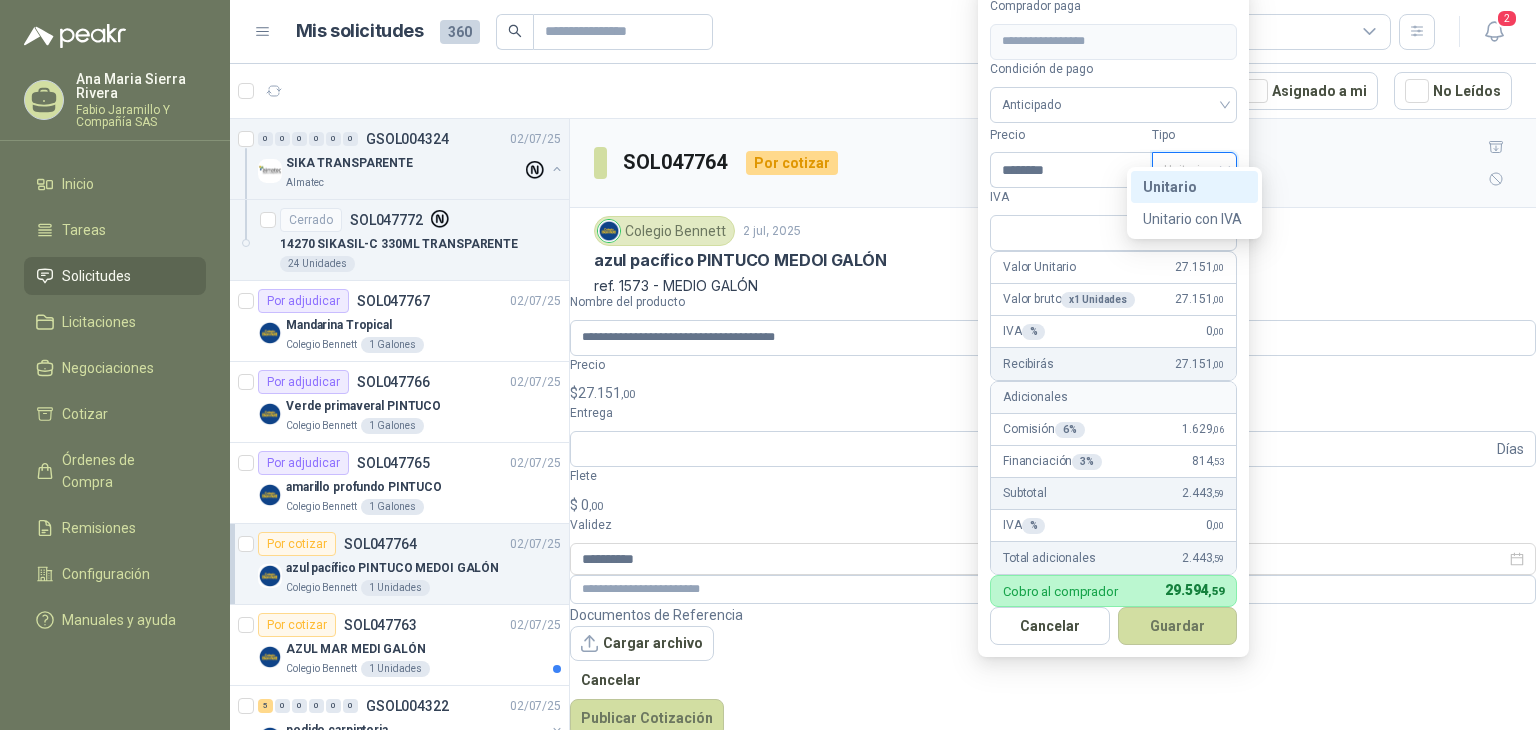 click on "Unitario" at bounding box center (1194, 187) 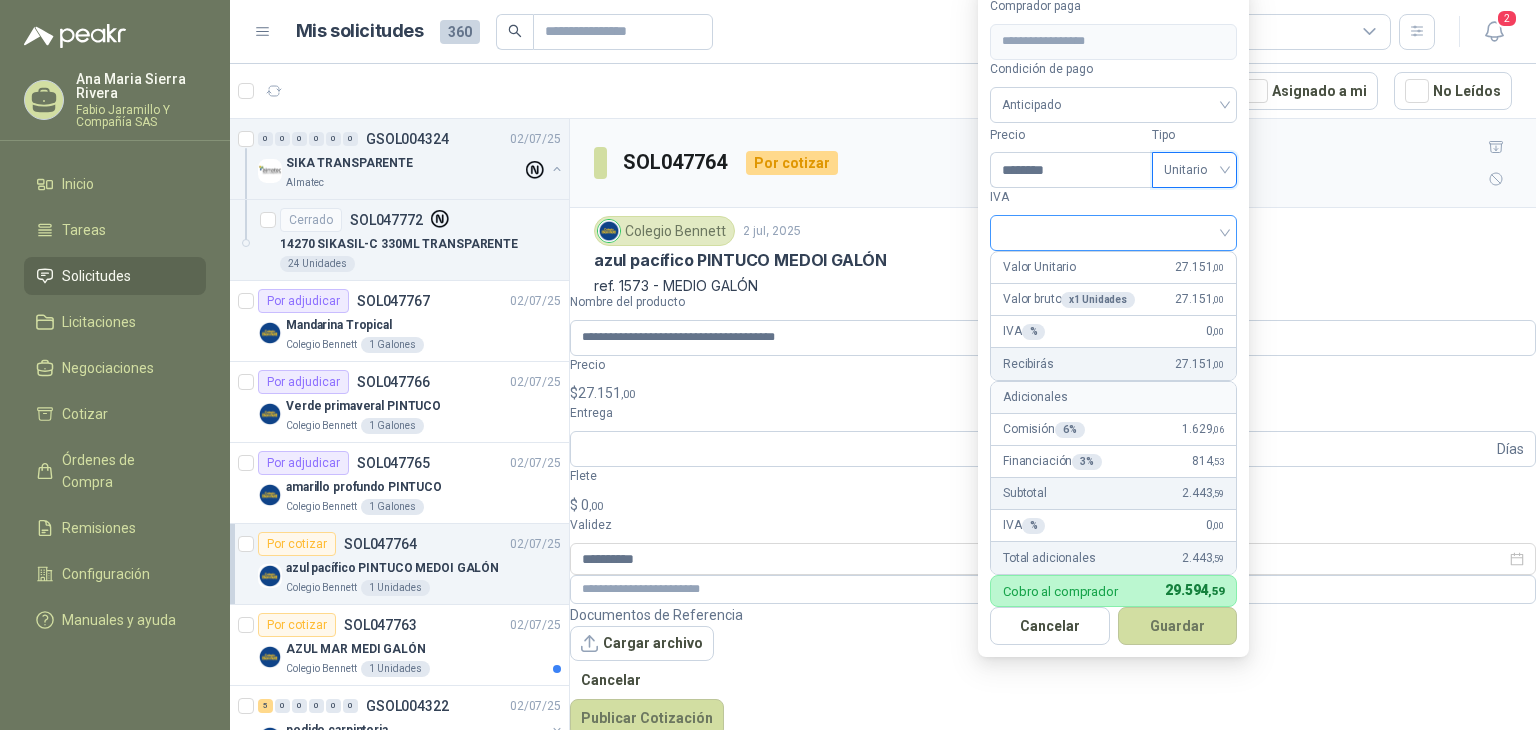click at bounding box center (1113, 231) 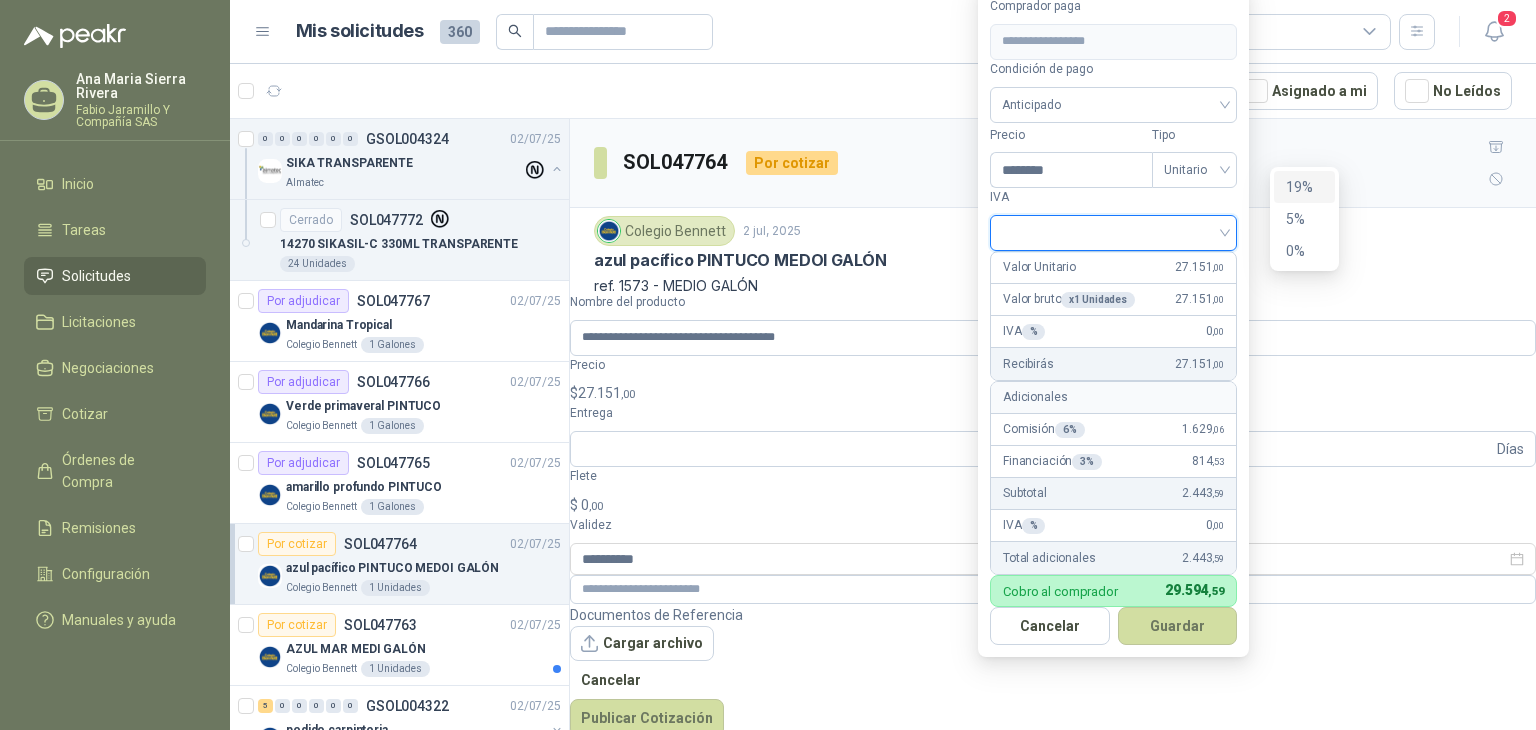 click on "19%" at bounding box center [0, 0] 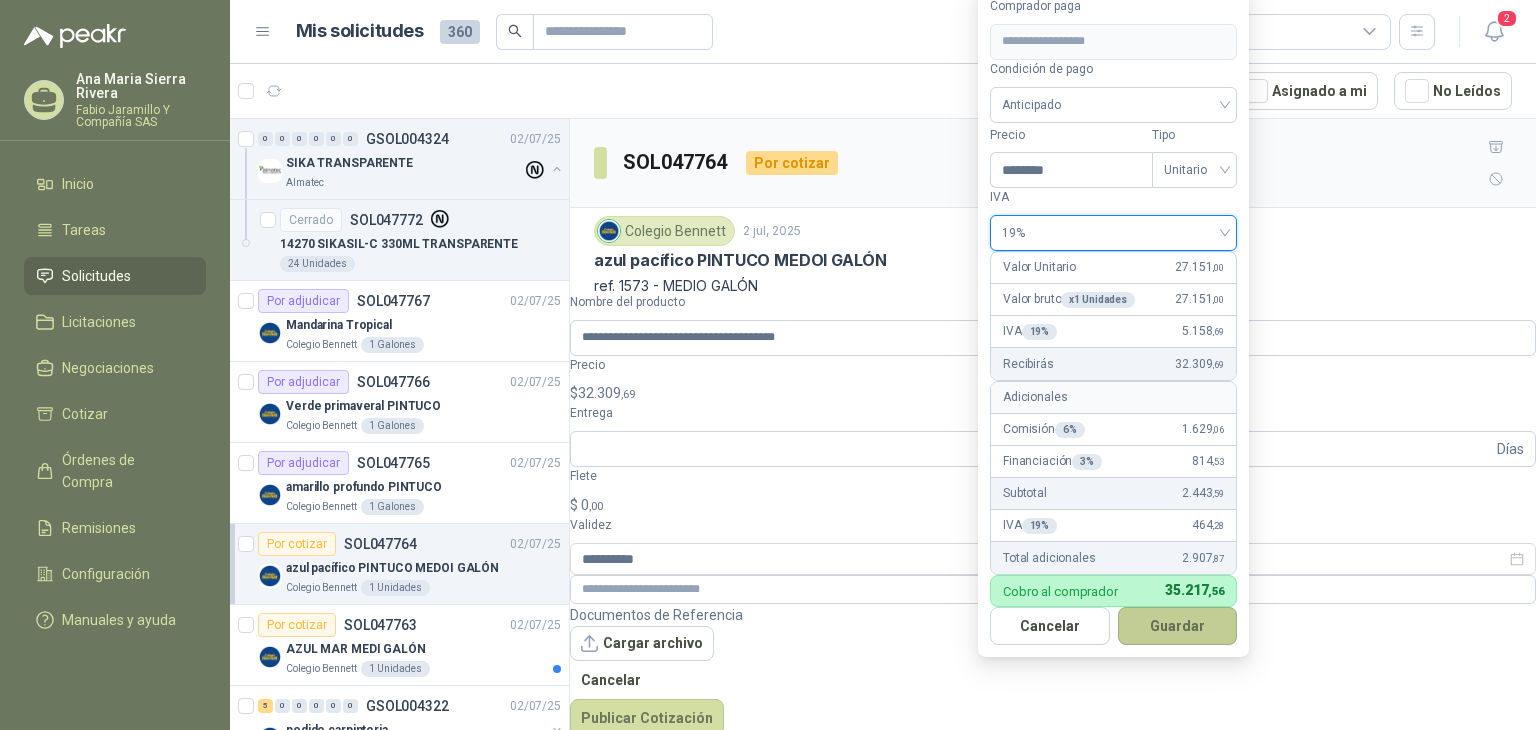 click on "Guardar" at bounding box center [1178, 626] 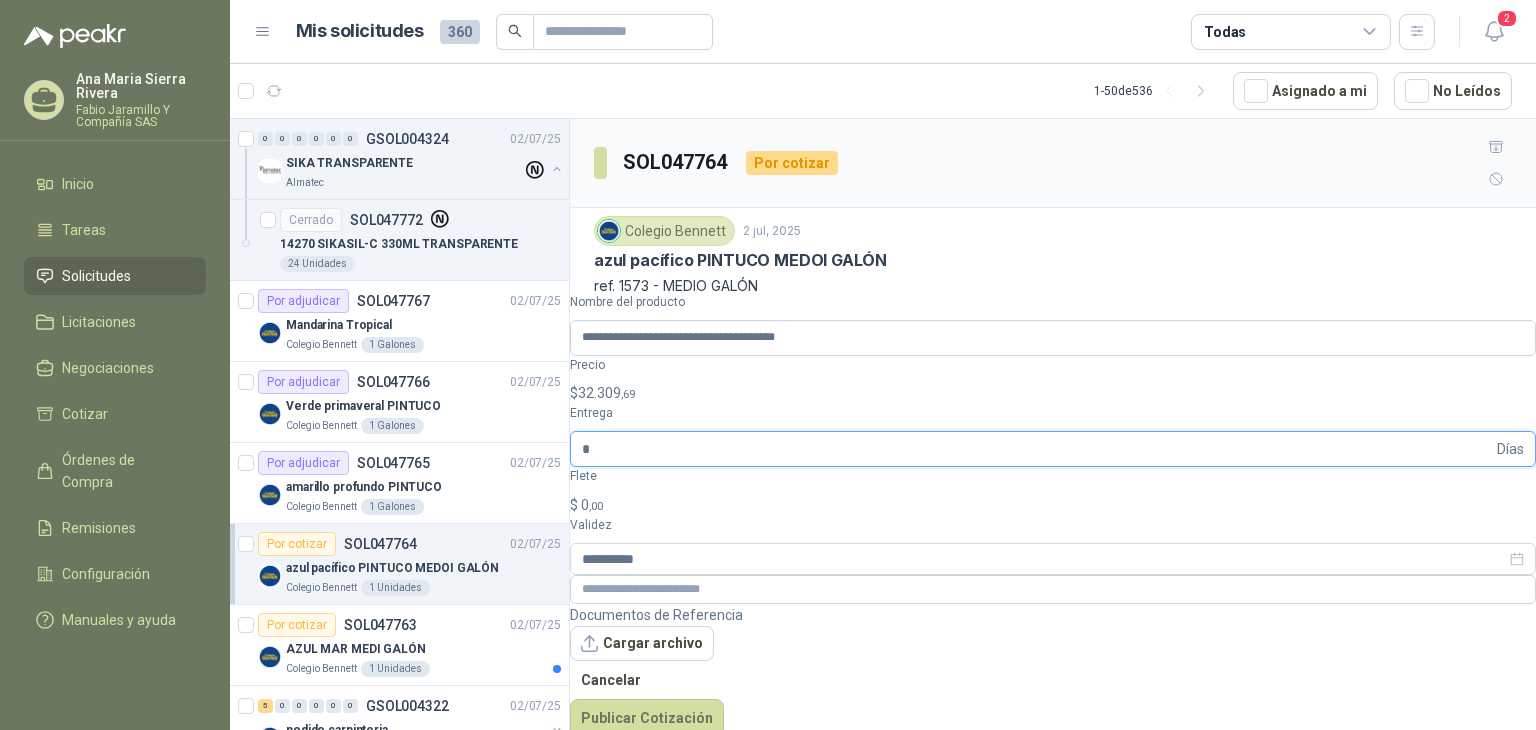 type on "*" 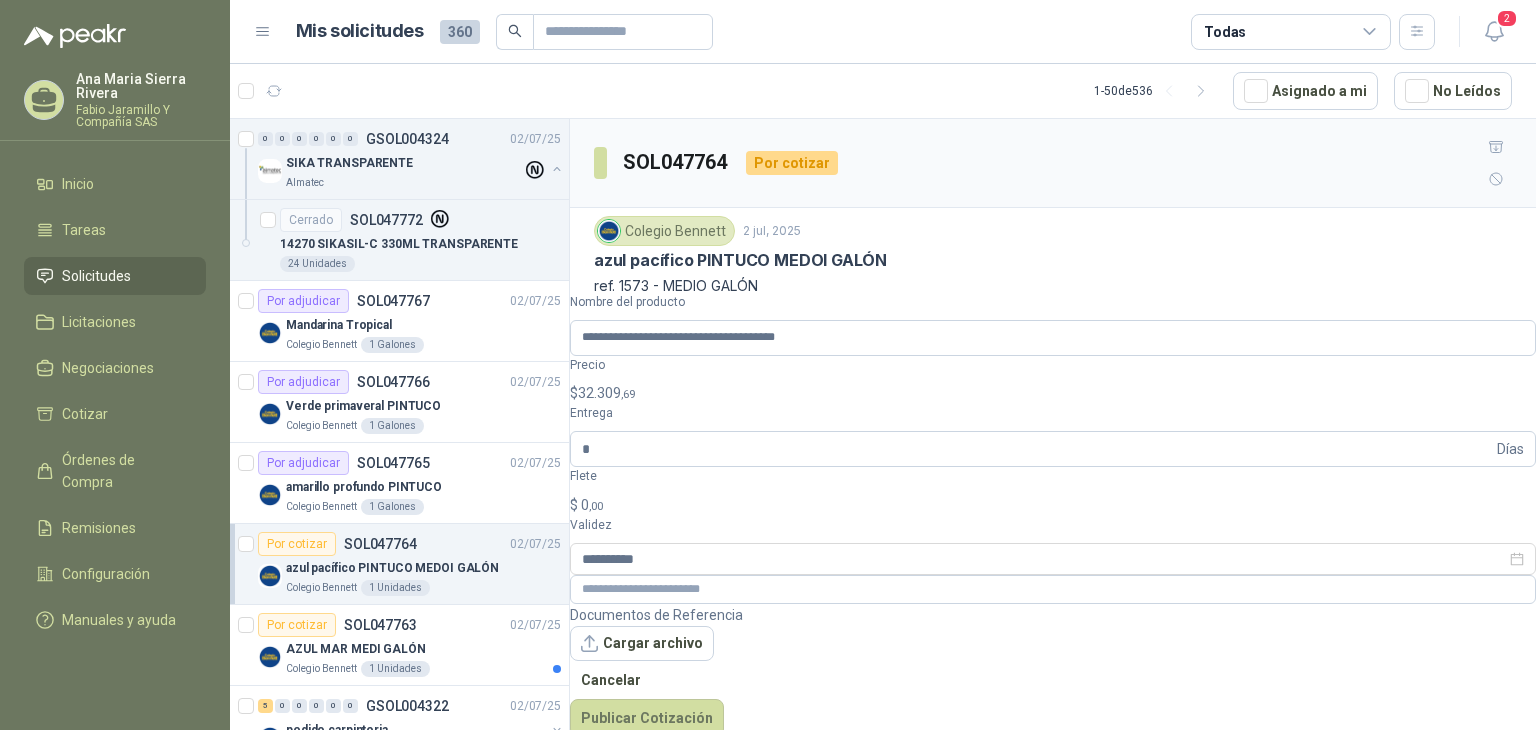 click on "$    0 ,00" at bounding box center (1053, 505) 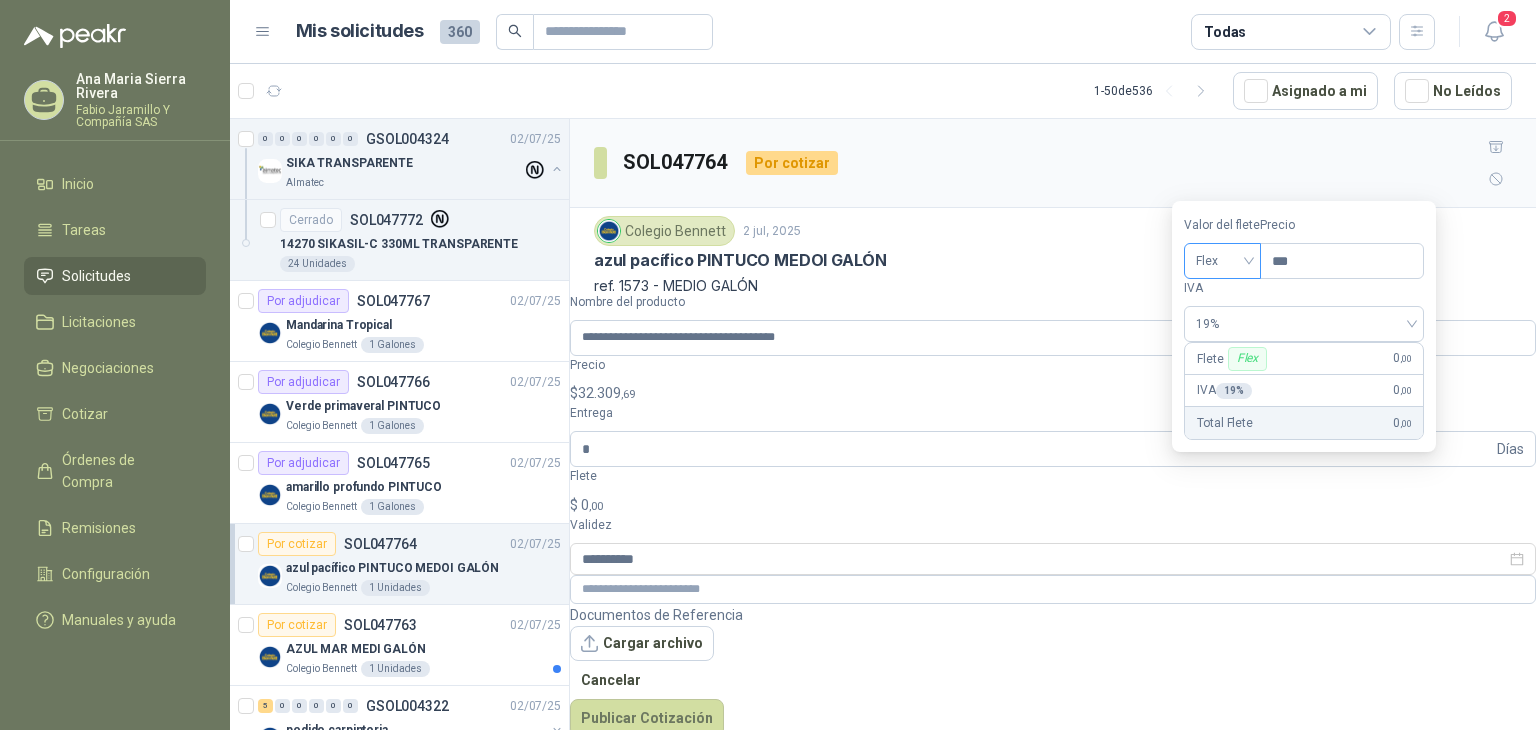 click on "Flex" at bounding box center [1222, 261] 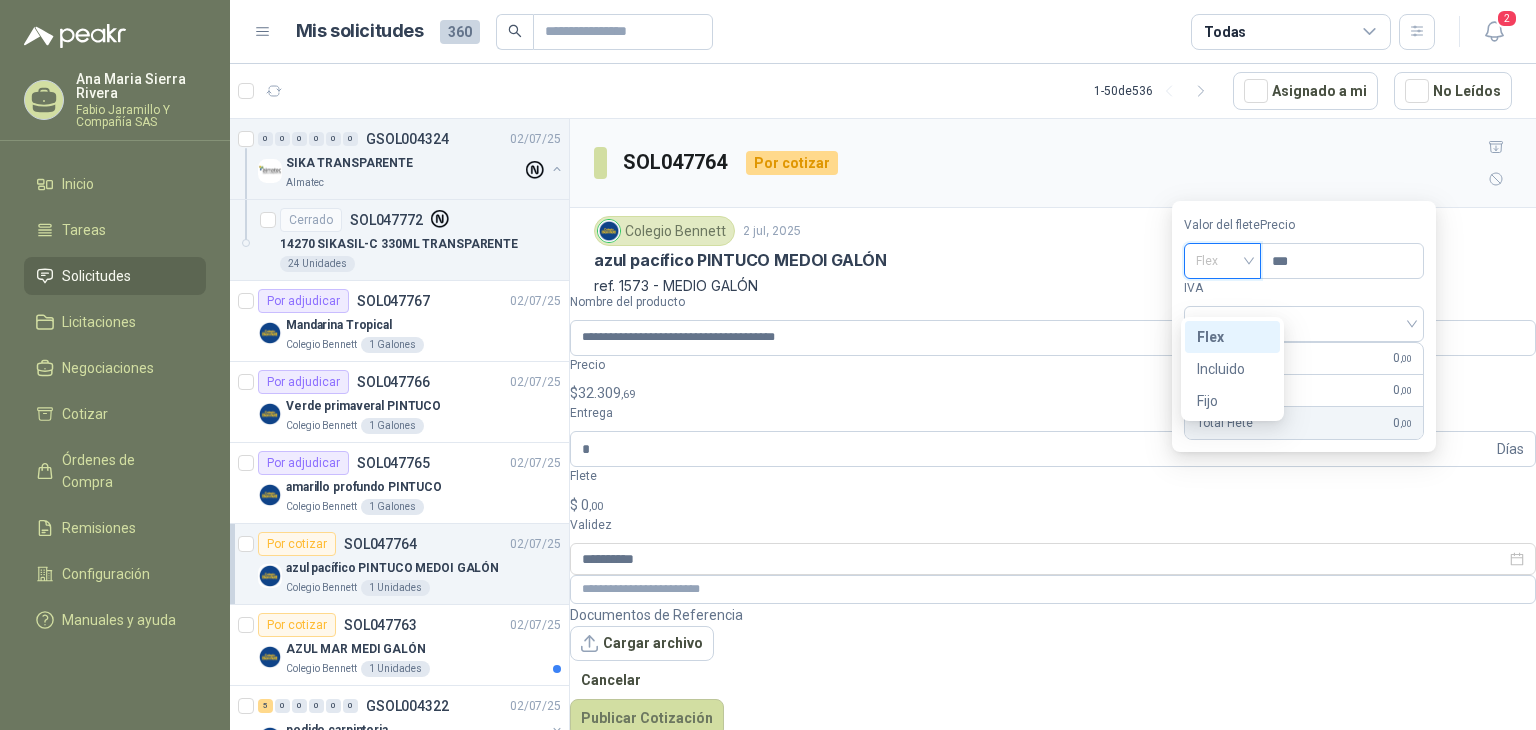 click on "Flex" at bounding box center (0, 0) 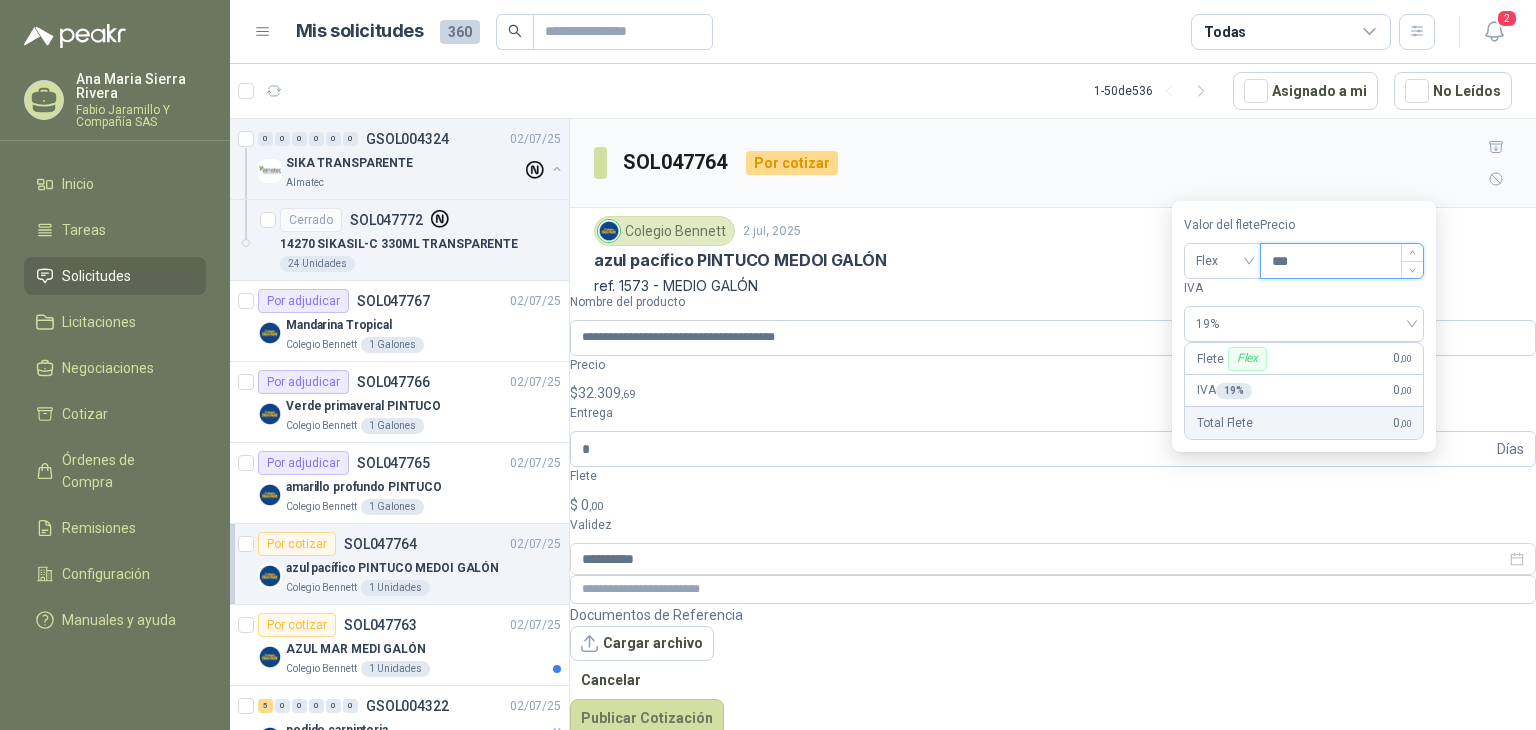 click on "***" at bounding box center (1342, 261) 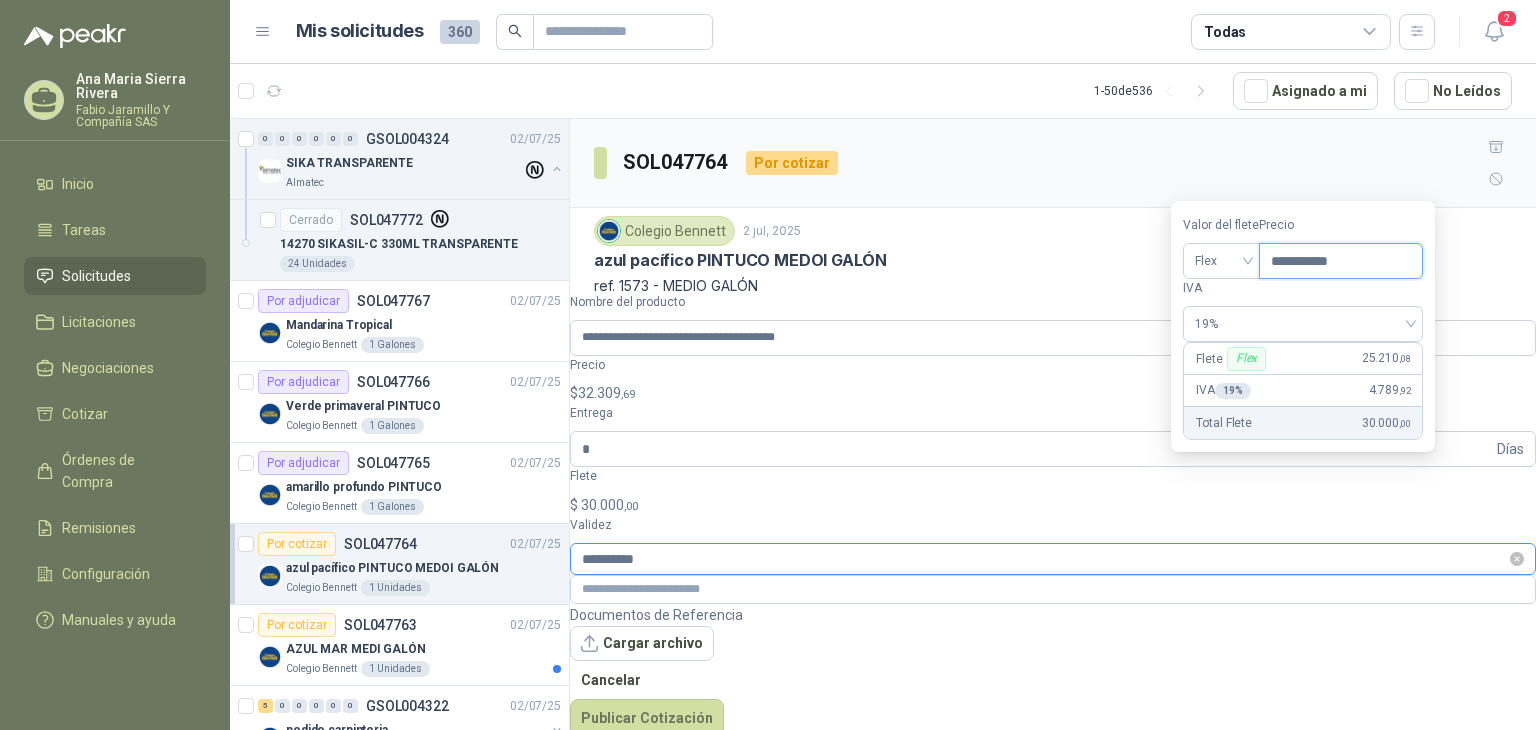 type on "**********" 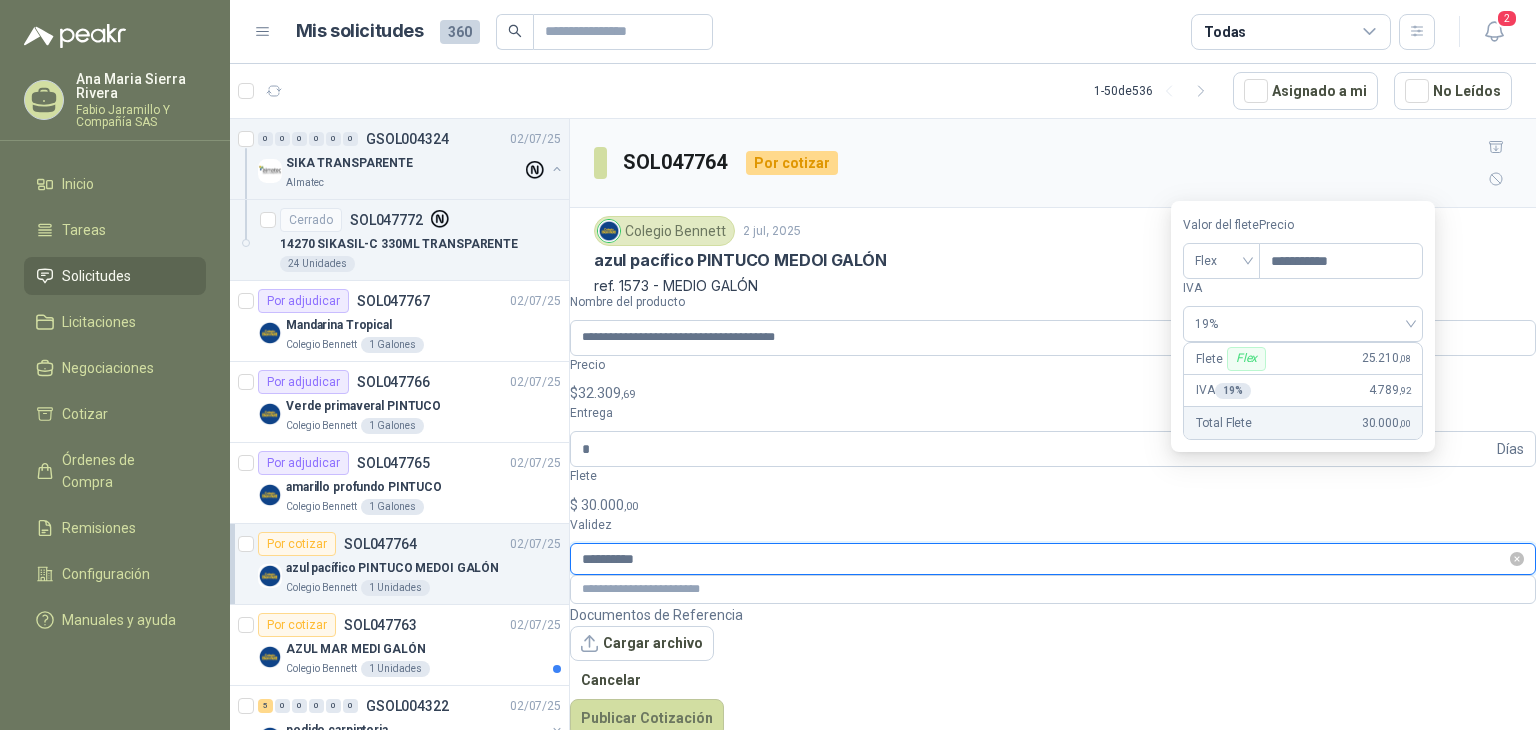 drag, startPoint x: 1436, startPoint y: 499, endPoint x: 1412, endPoint y: 497, distance: 24.083189 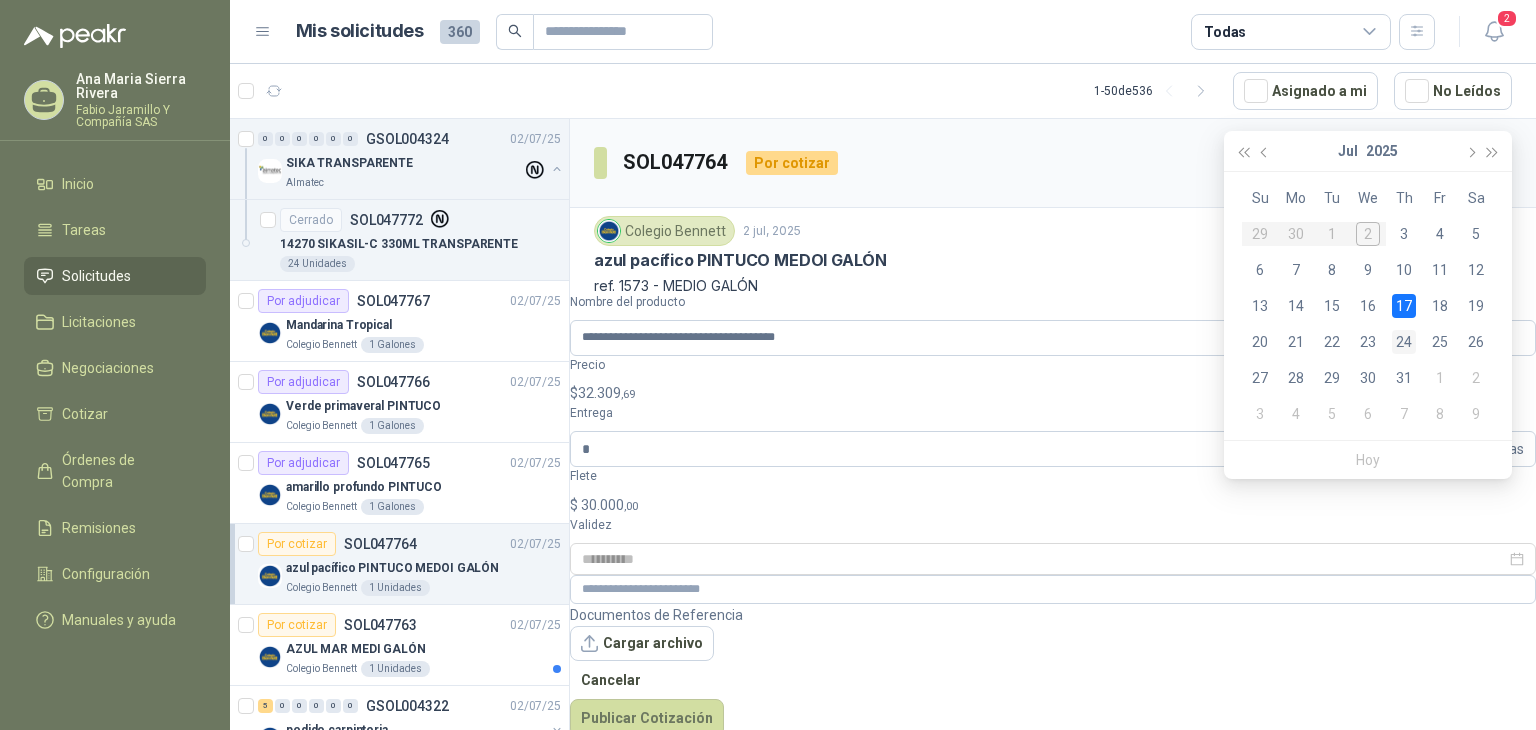 click on "24" at bounding box center [1404, 342] 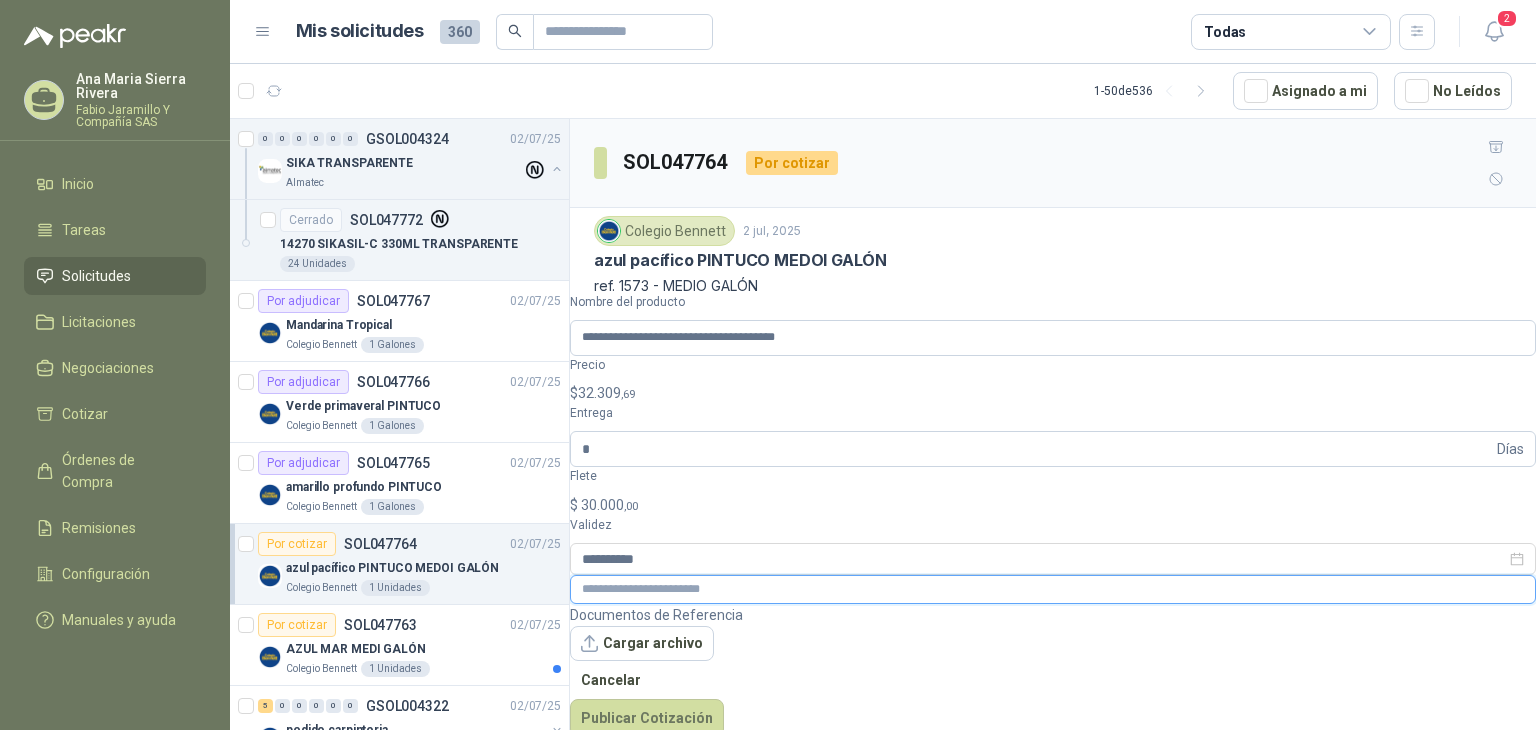 click at bounding box center (1053, 589) 